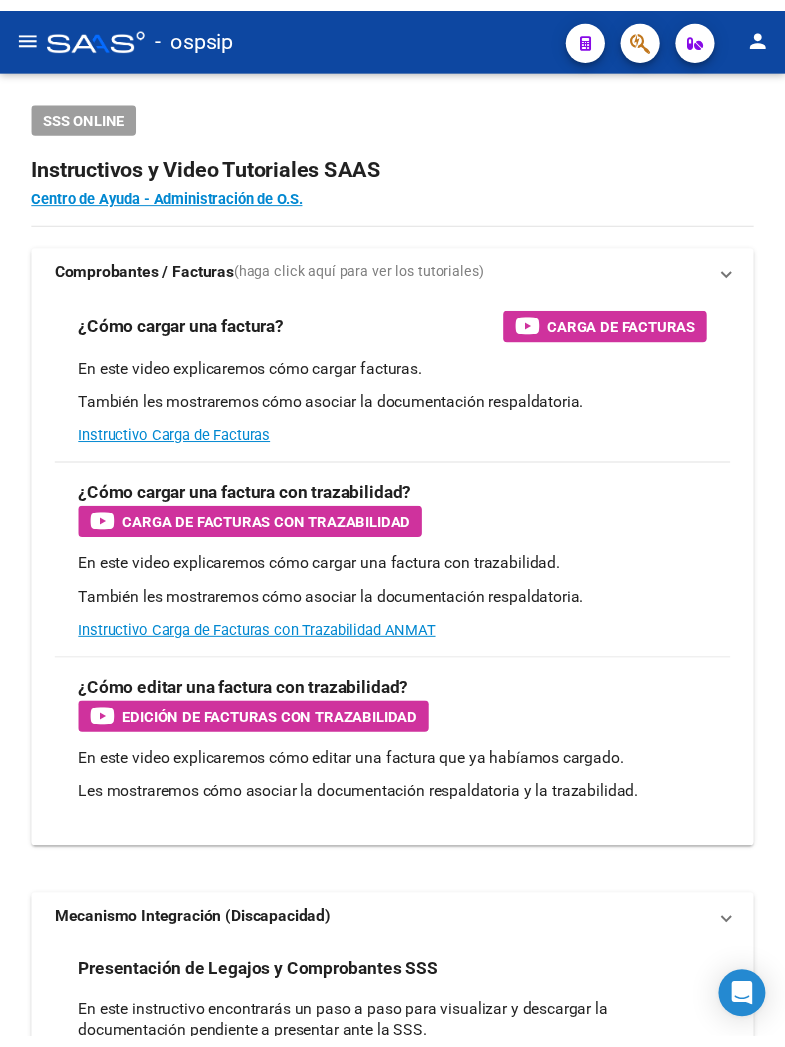 scroll, scrollTop: 0, scrollLeft: 0, axis: both 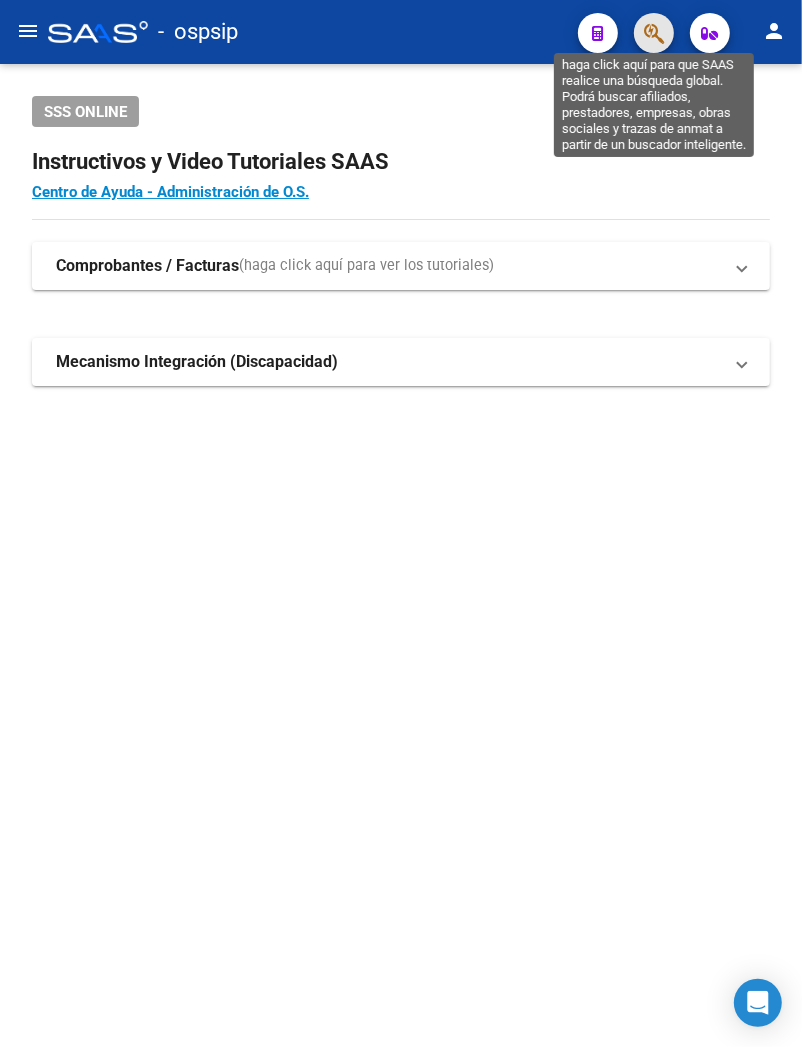click 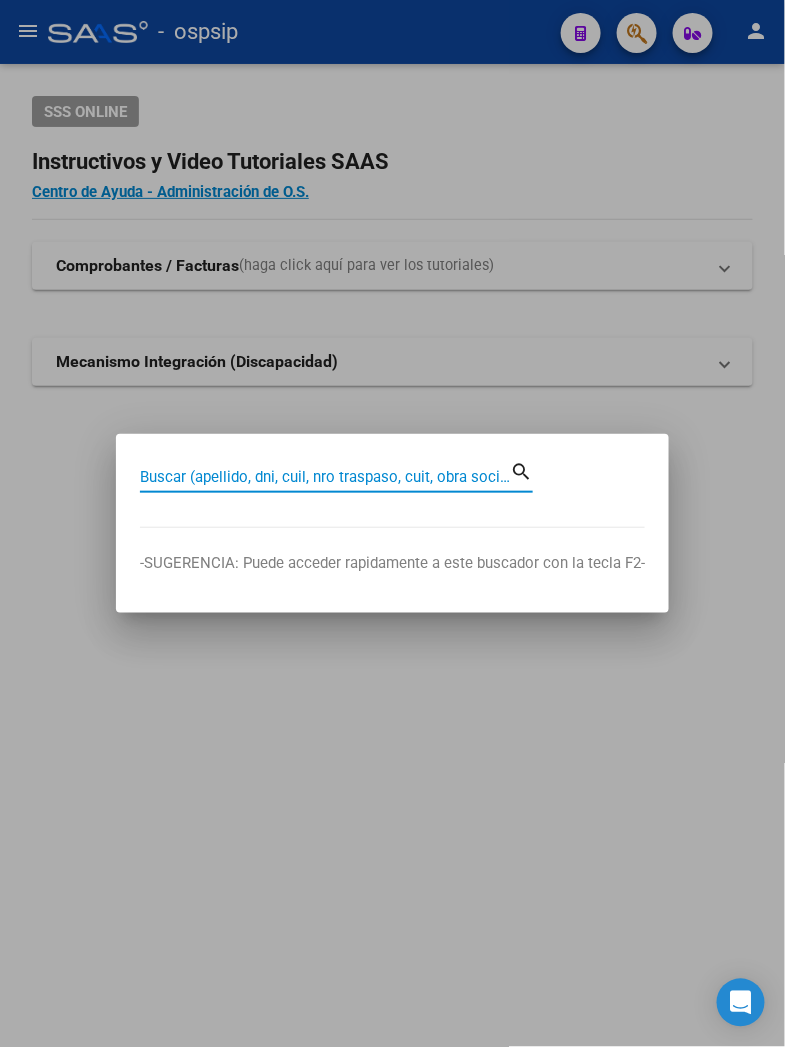 click on "Buscar (apellido, dni, cuil, nro traspaso, cuit, obra social)" at bounding box center (325, 477) 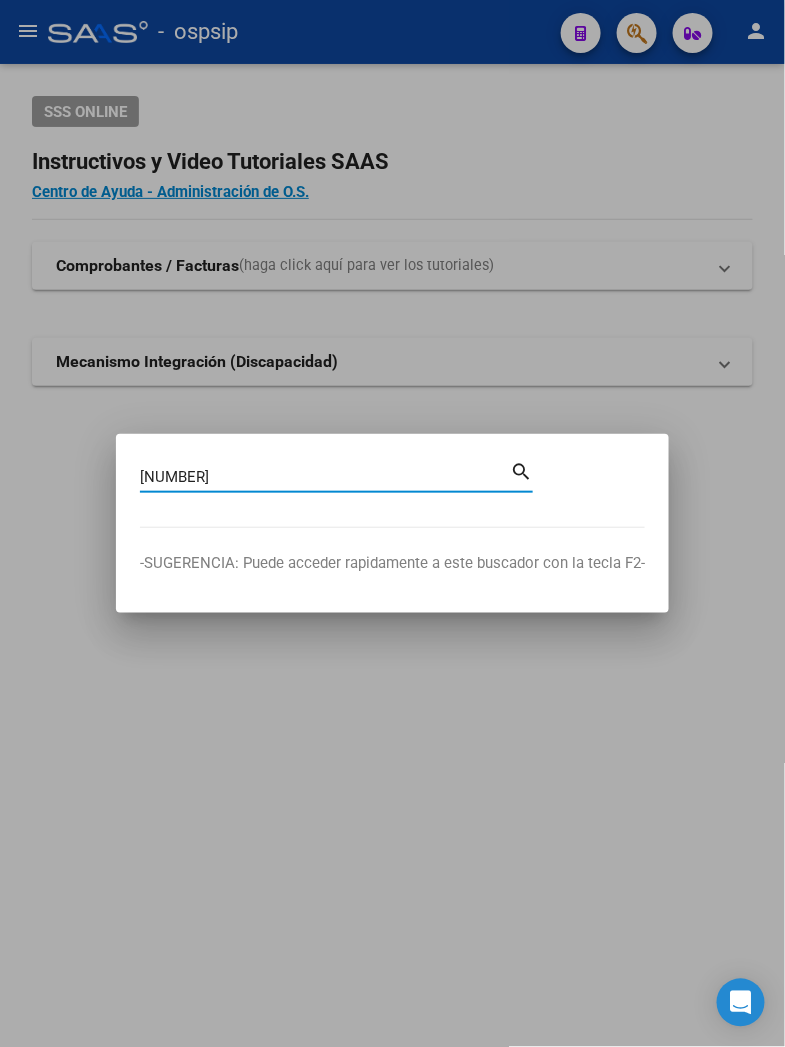 type on "[NUMBER]" 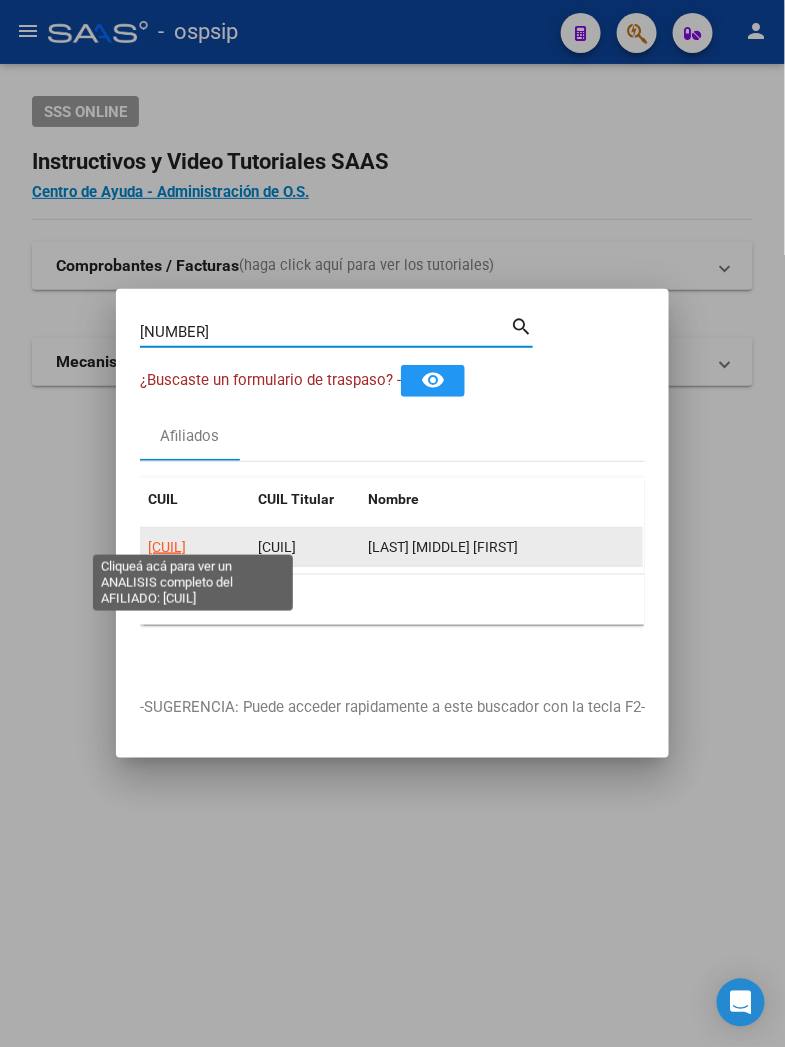 click on "[CUIL]" 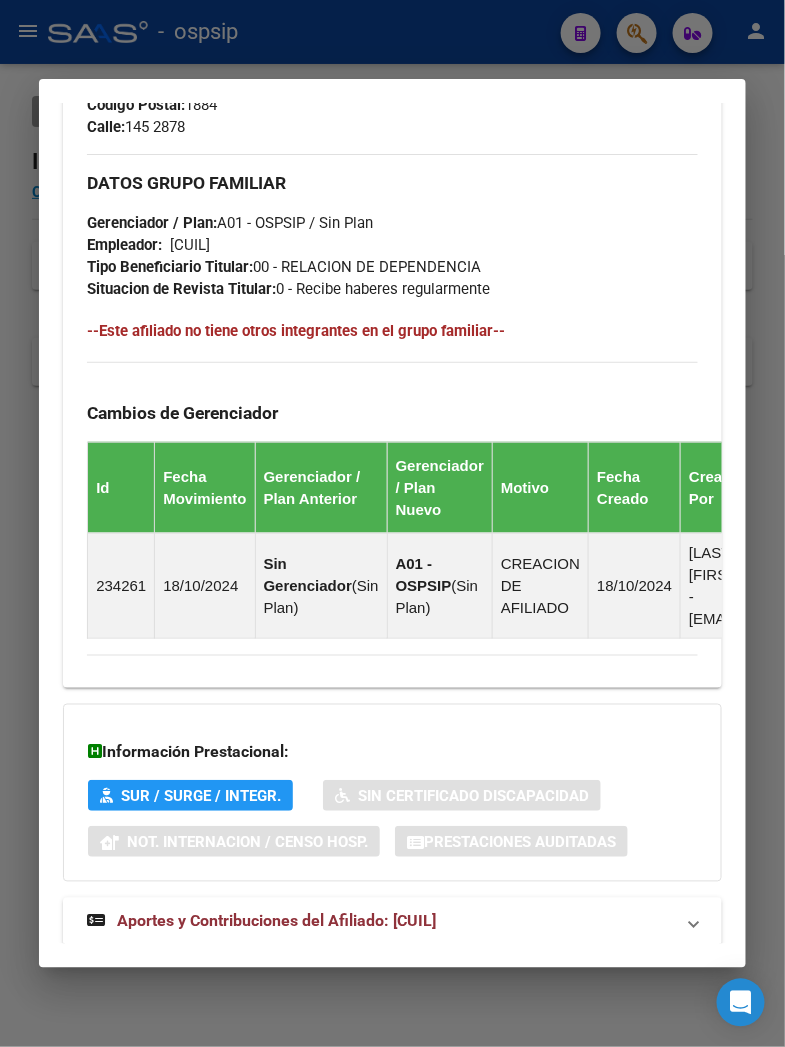 scroll, scrollTop: 1136, scrollLeft: 0, axis: vertical 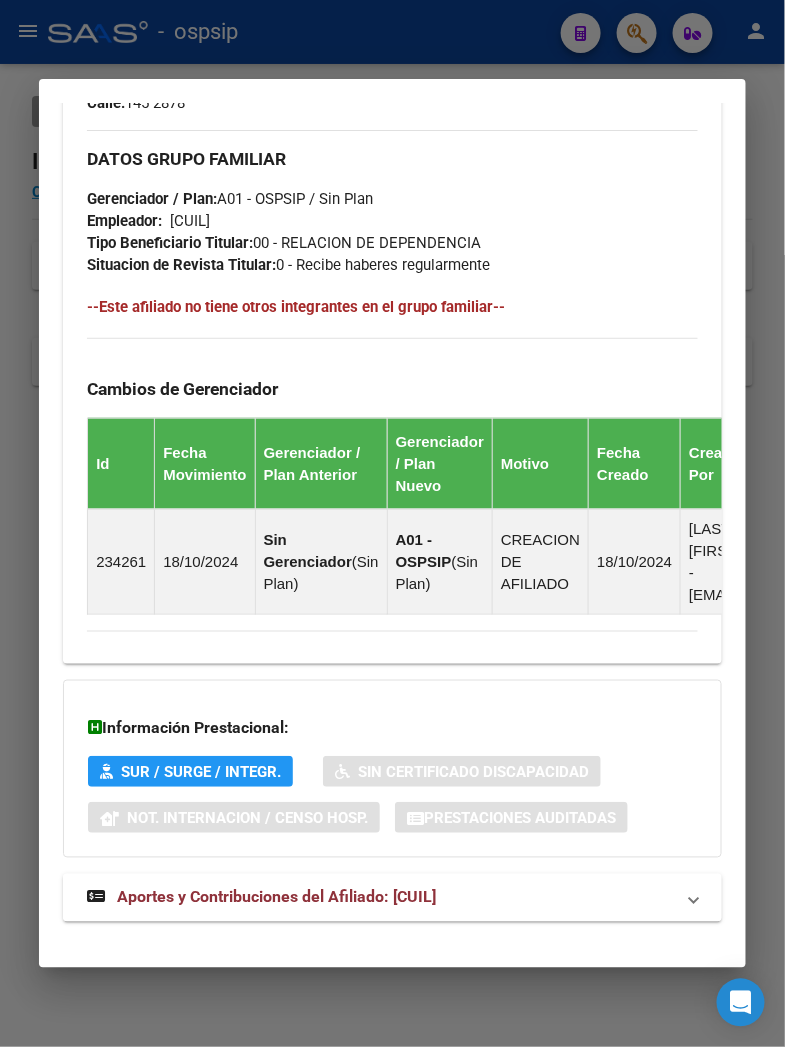 click on "Aportes y Contribuciones del Afiliado: [CUIL]" at bounding box center [276, 897] 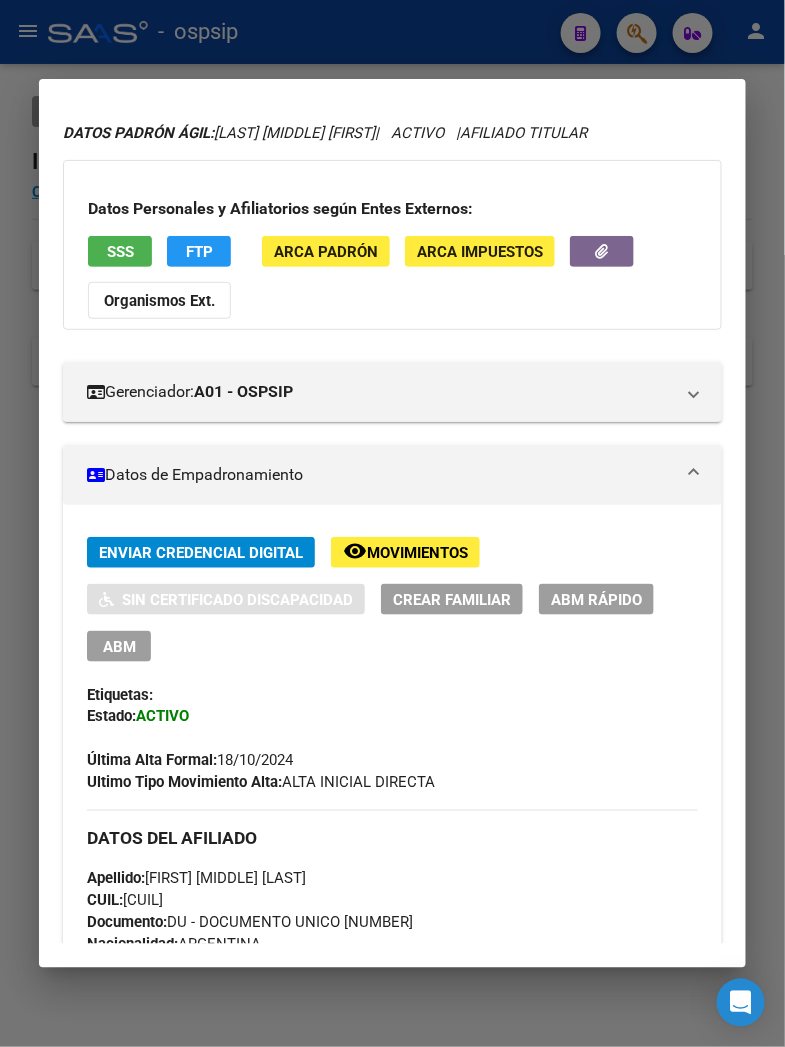 scroll, scrollTop: 0, scrollLeft: 0, axis: both 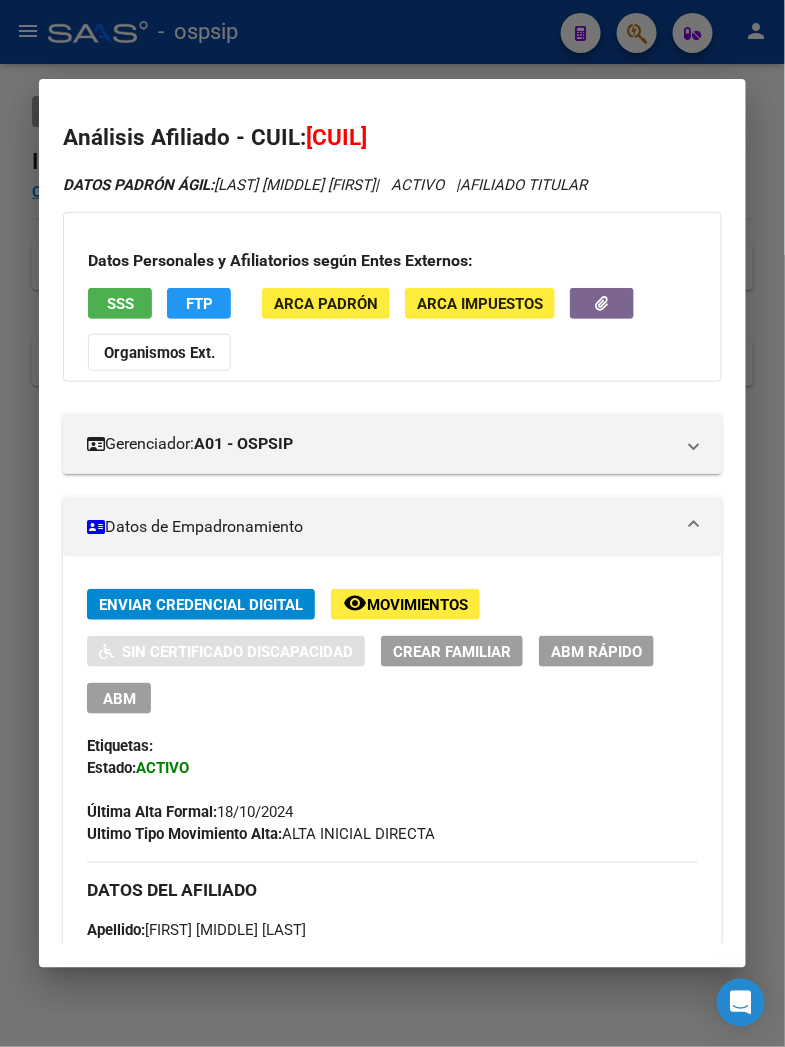 click at bounding box center [392, 523] 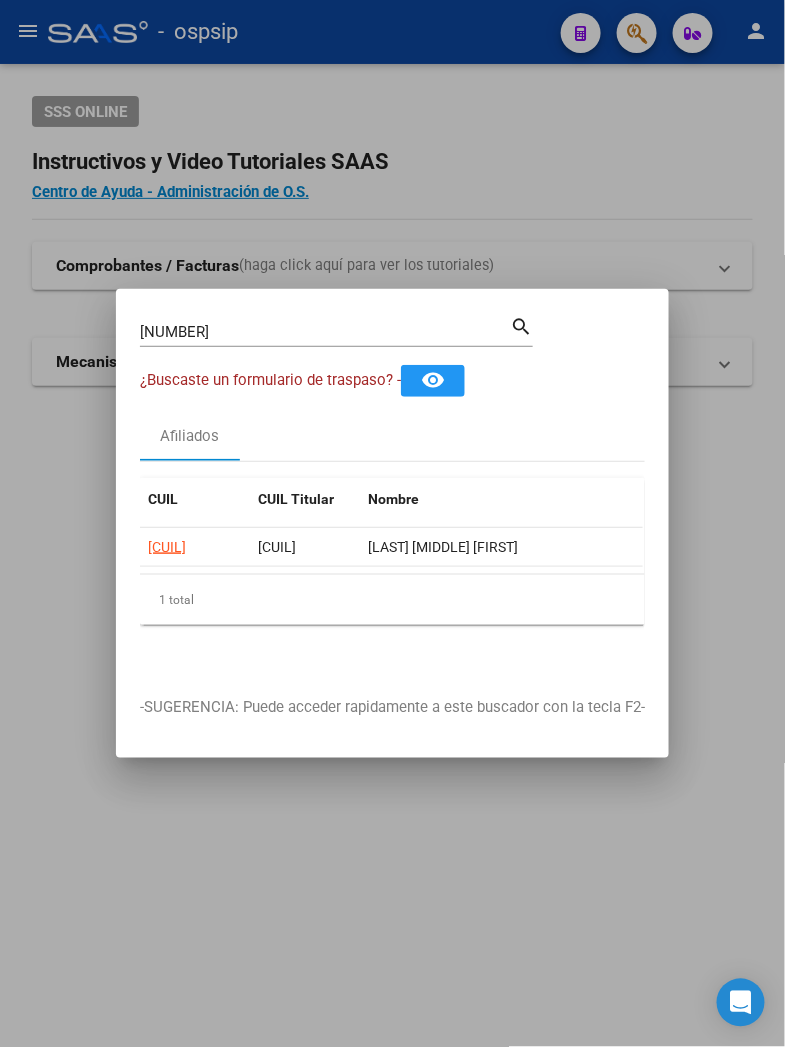 click at bounding box center (392, 523) 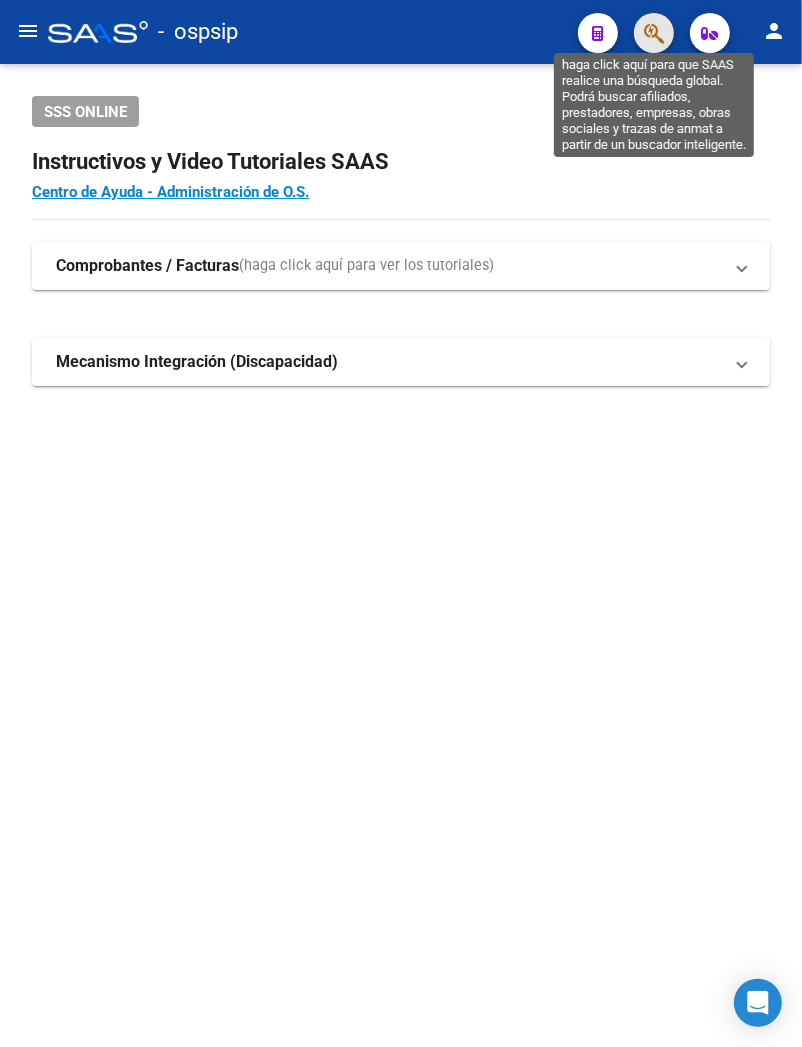 click 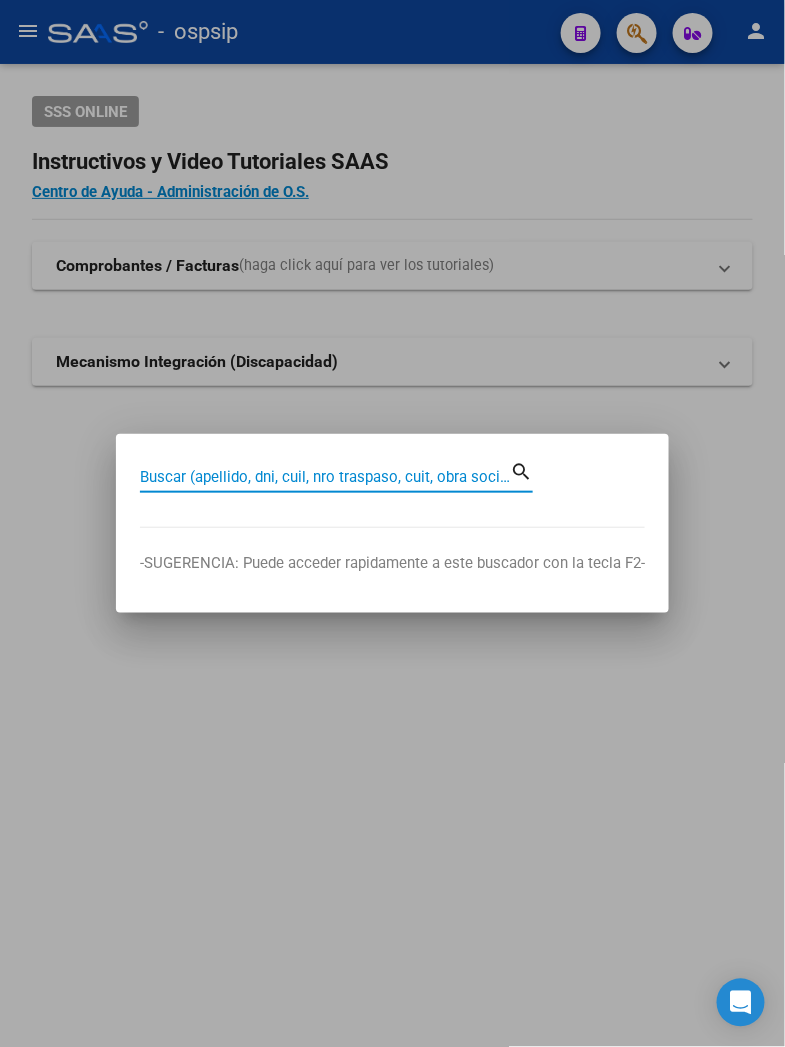 click on "Buscar (apellido, dni, cuil, nro traspaso, cuit, obra social)" at bounding box center [325, 477] 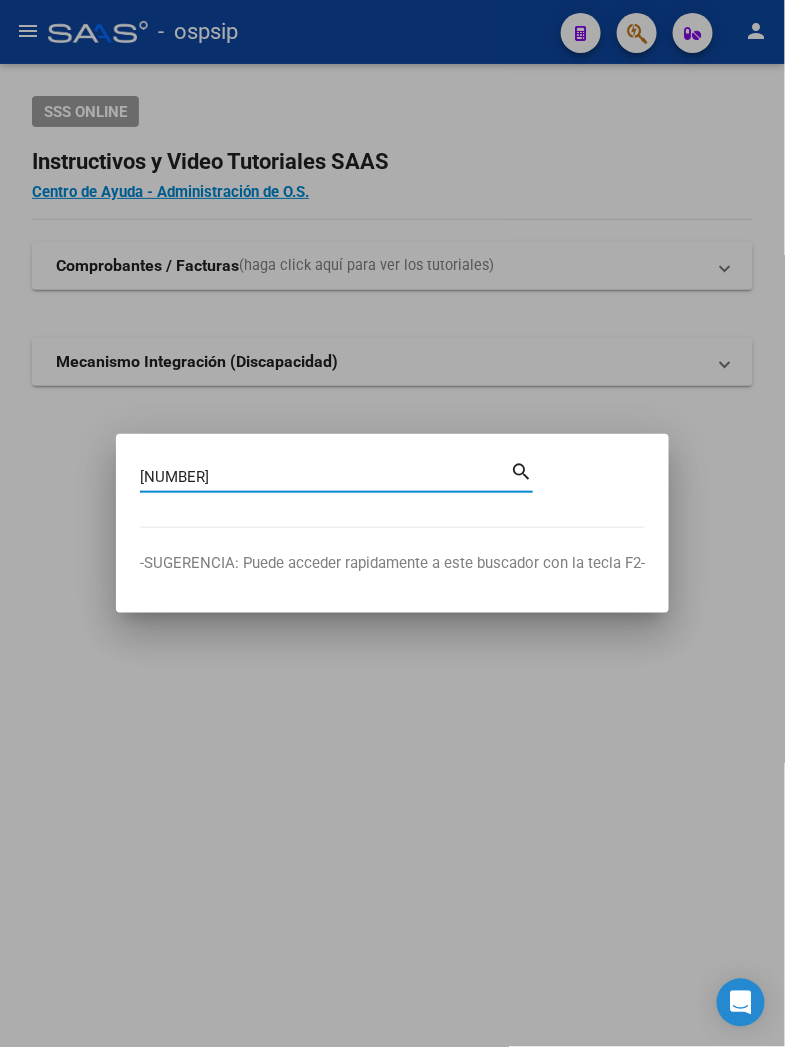 type on "[NUMBER]" 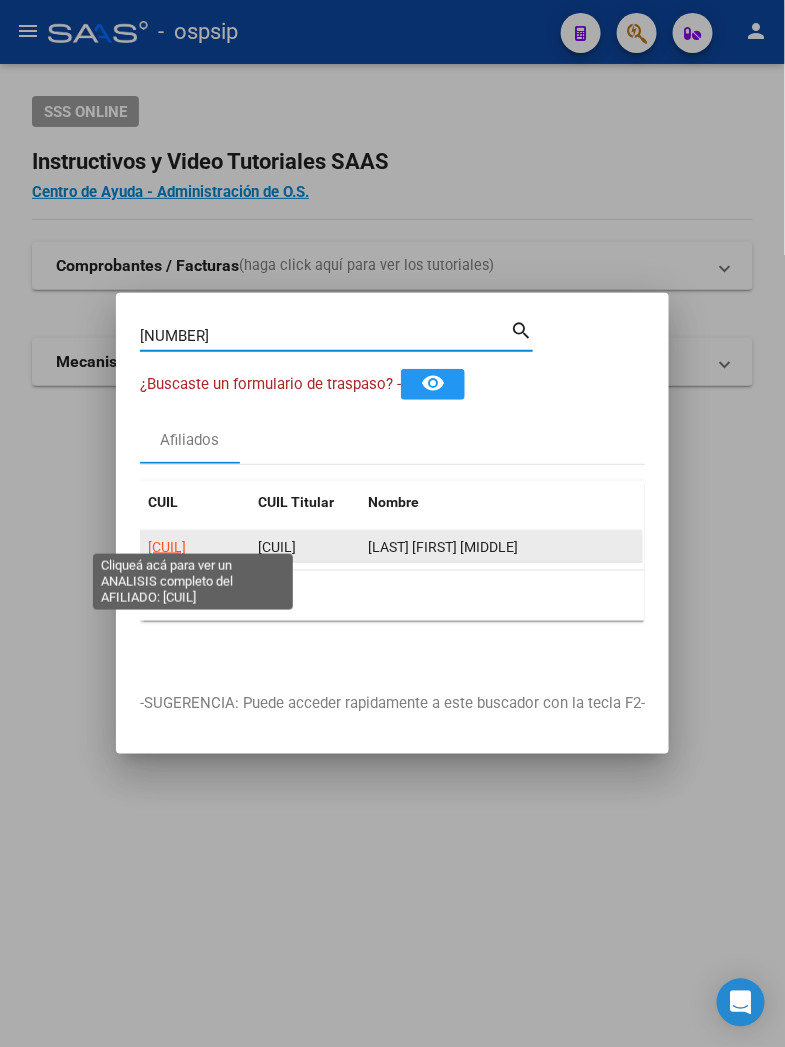 click on "[CUIL]" 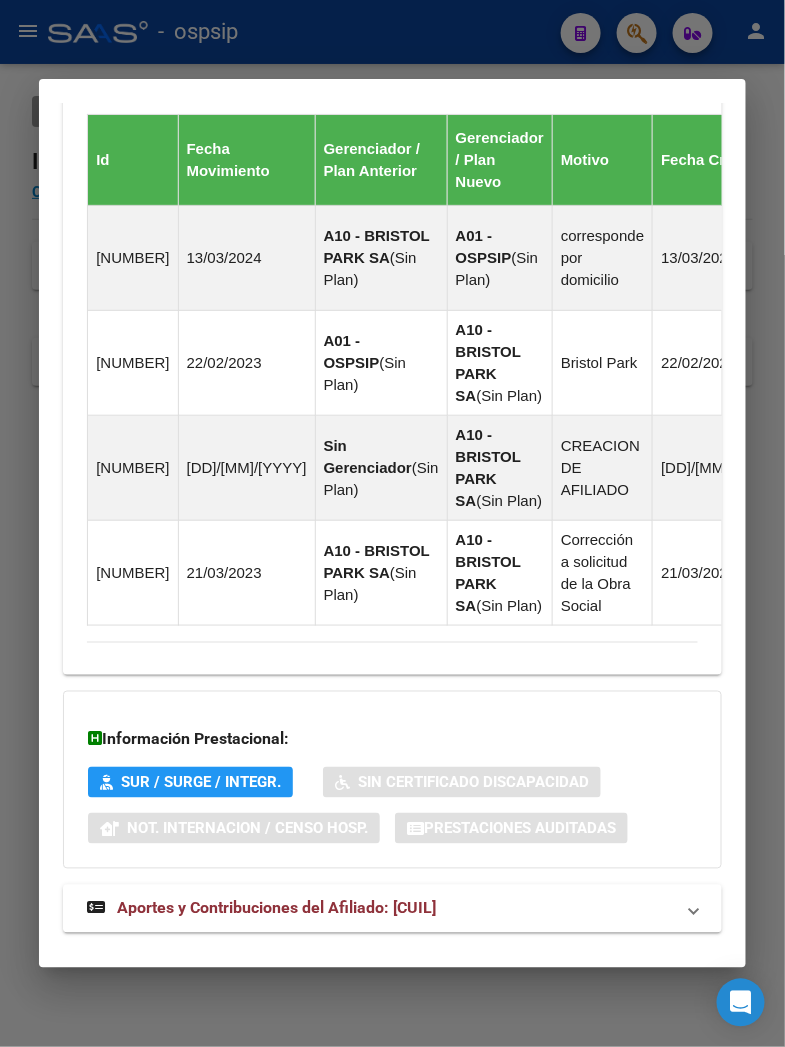 scroll, scrollTop: 1555, scrollLeft: 0, axis: vertical 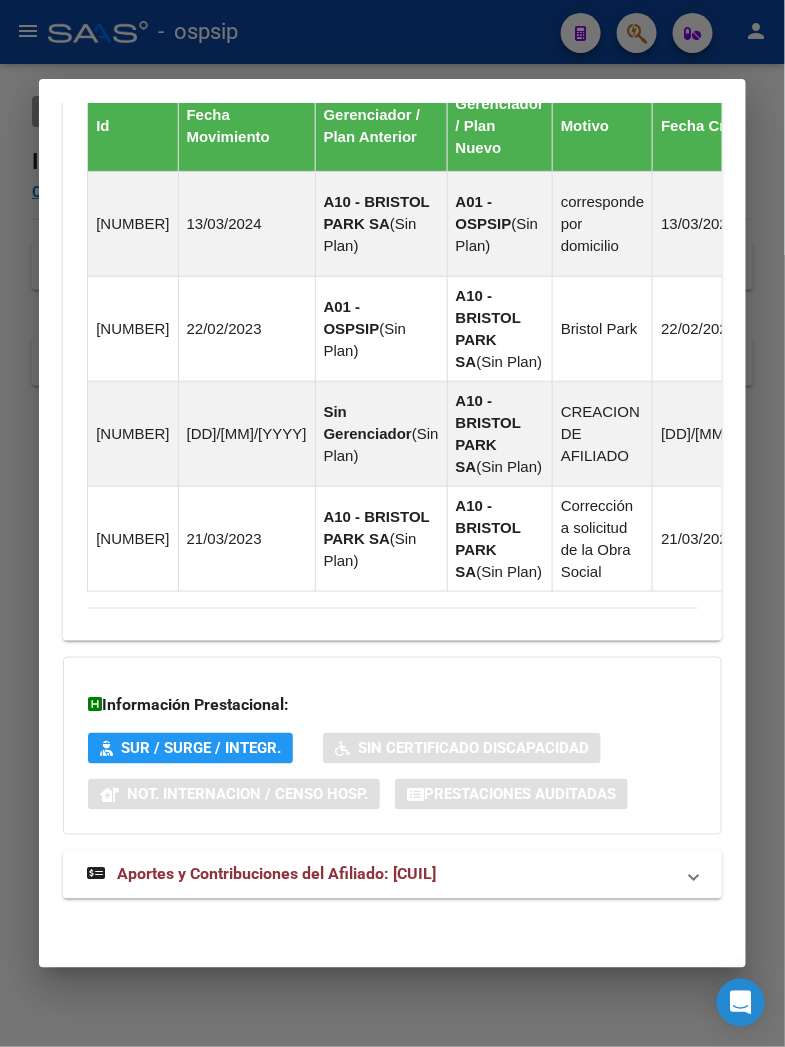 click on "Aportes y Contribuciones del Afiliado: [CUIL]" at bounding box center [276, 874] 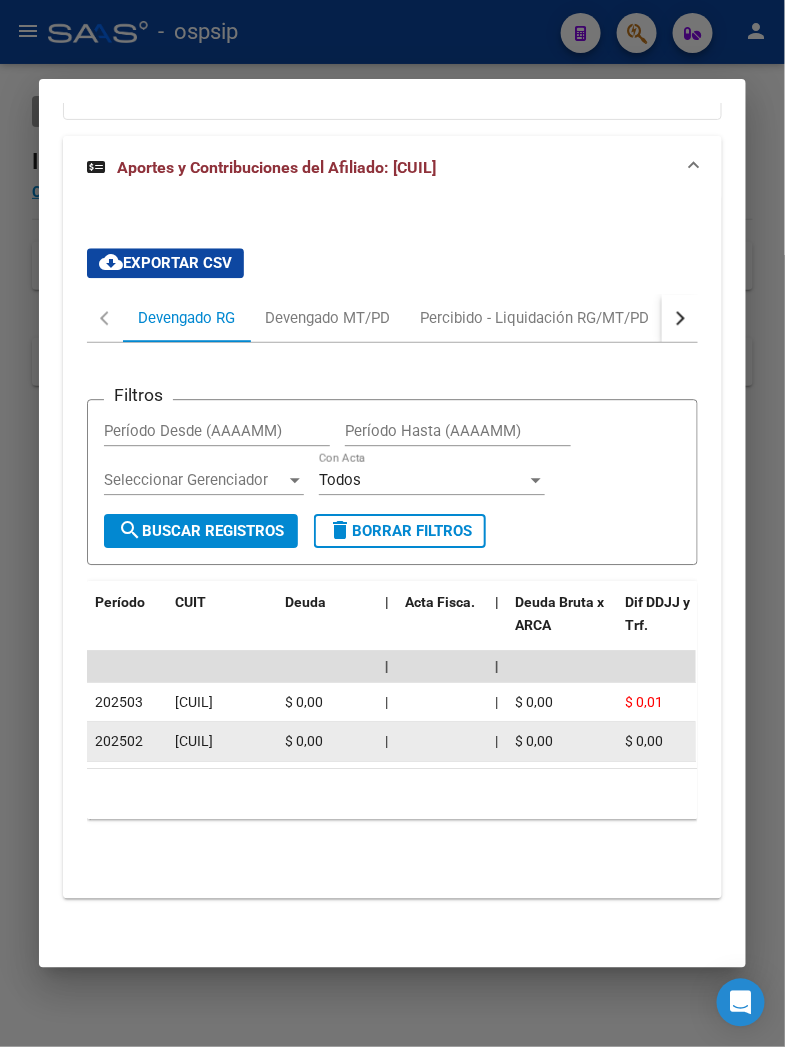 scroll, scrollTop: 2287, scrollLeft: 0, axis: vertical 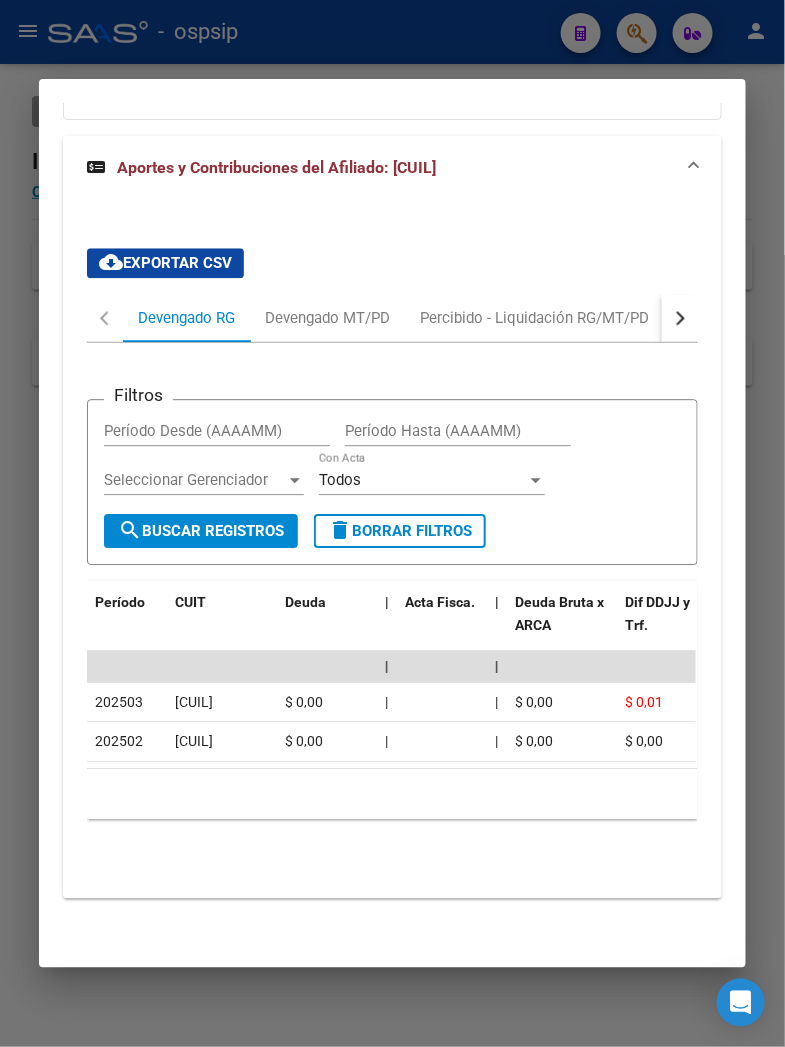 click at bounding box center (392, 523) 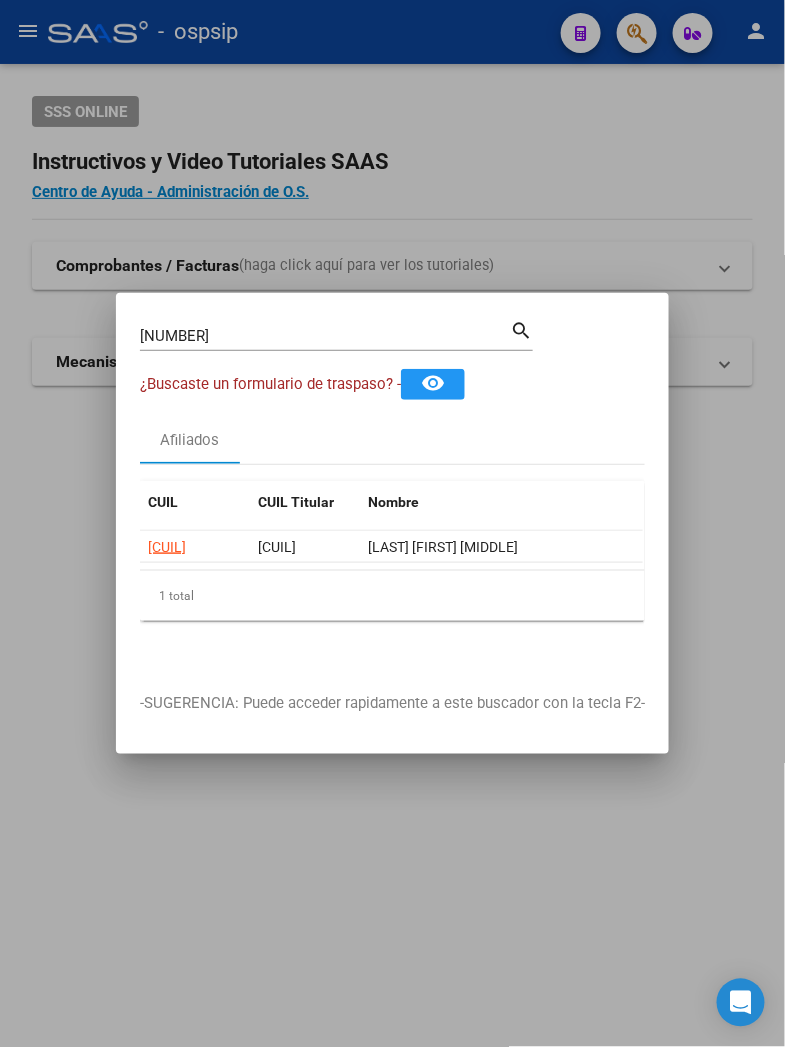 click on "[NUMBER]" at bounding box center [325, 336] 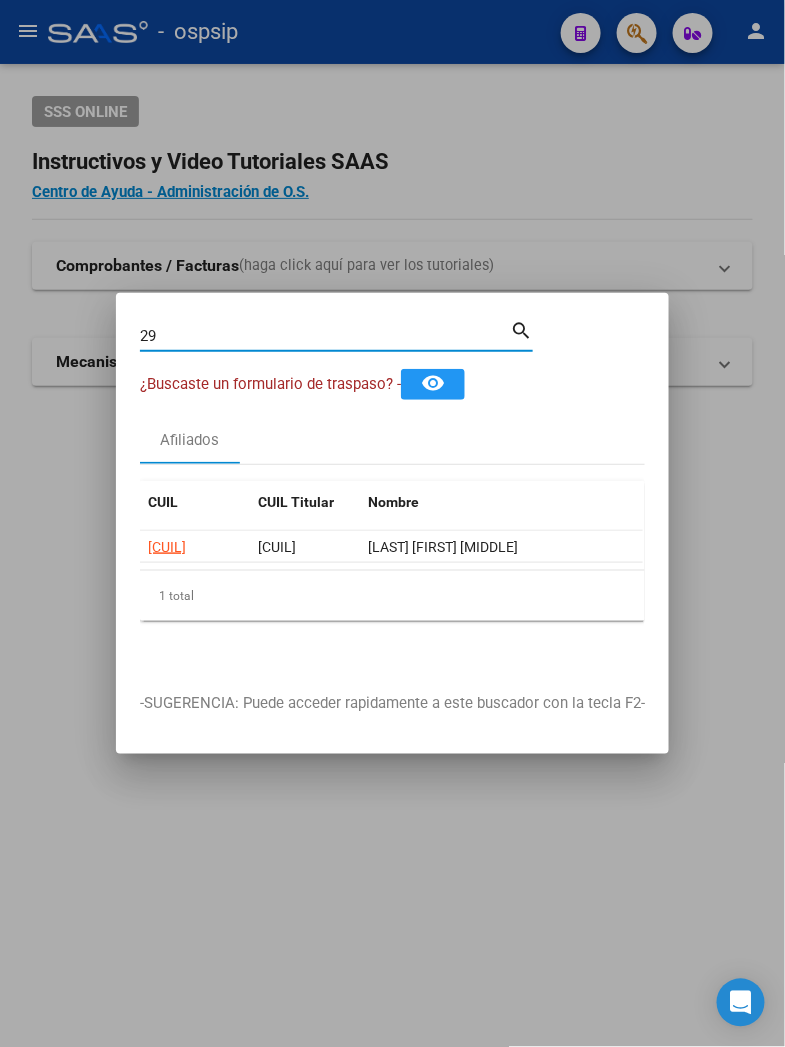 type on "2" 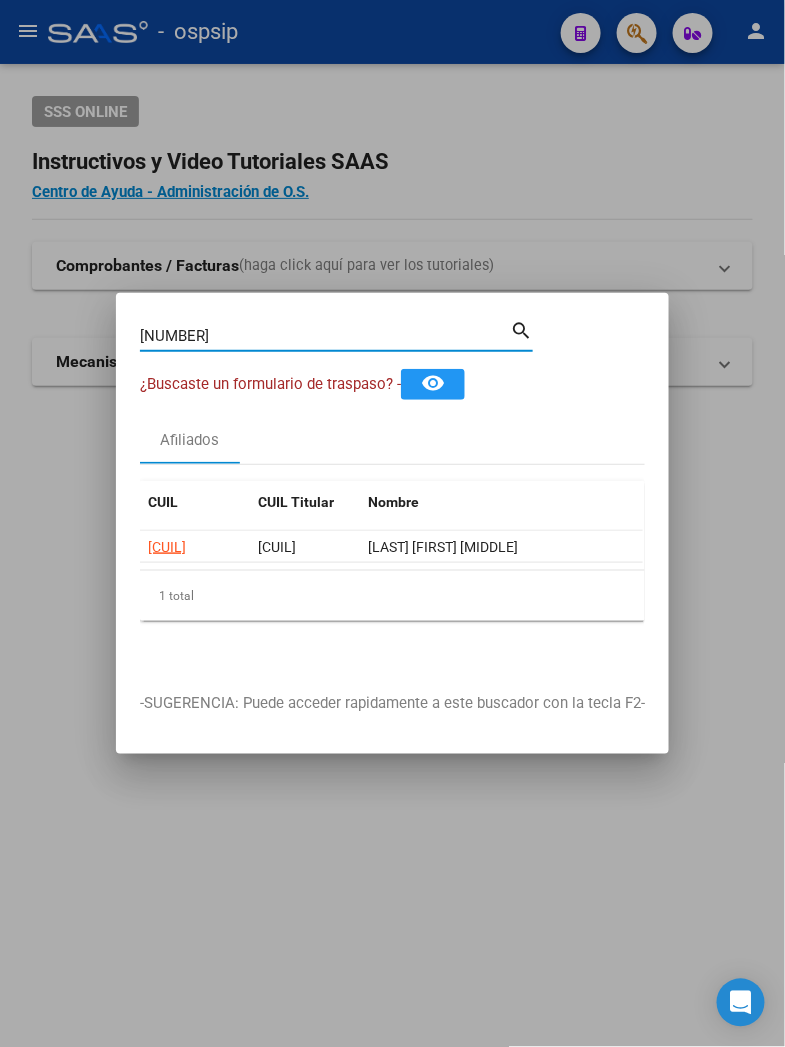 type on "[NUMBER]" 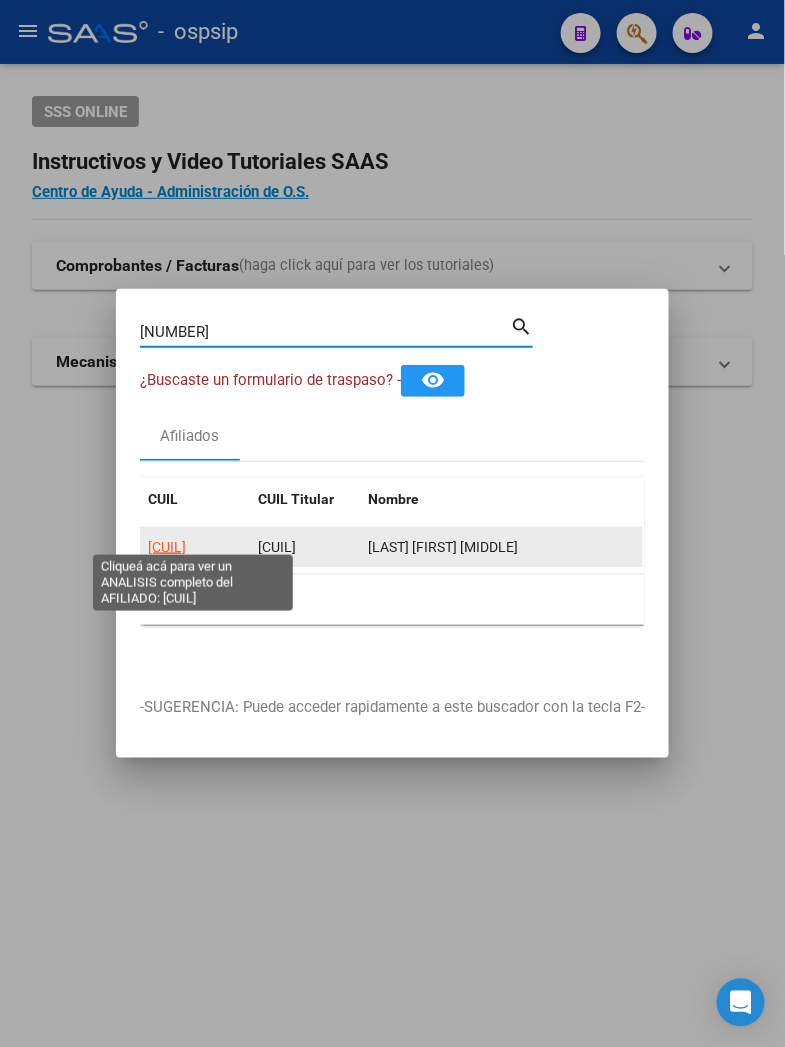 click on "[CUIL]" 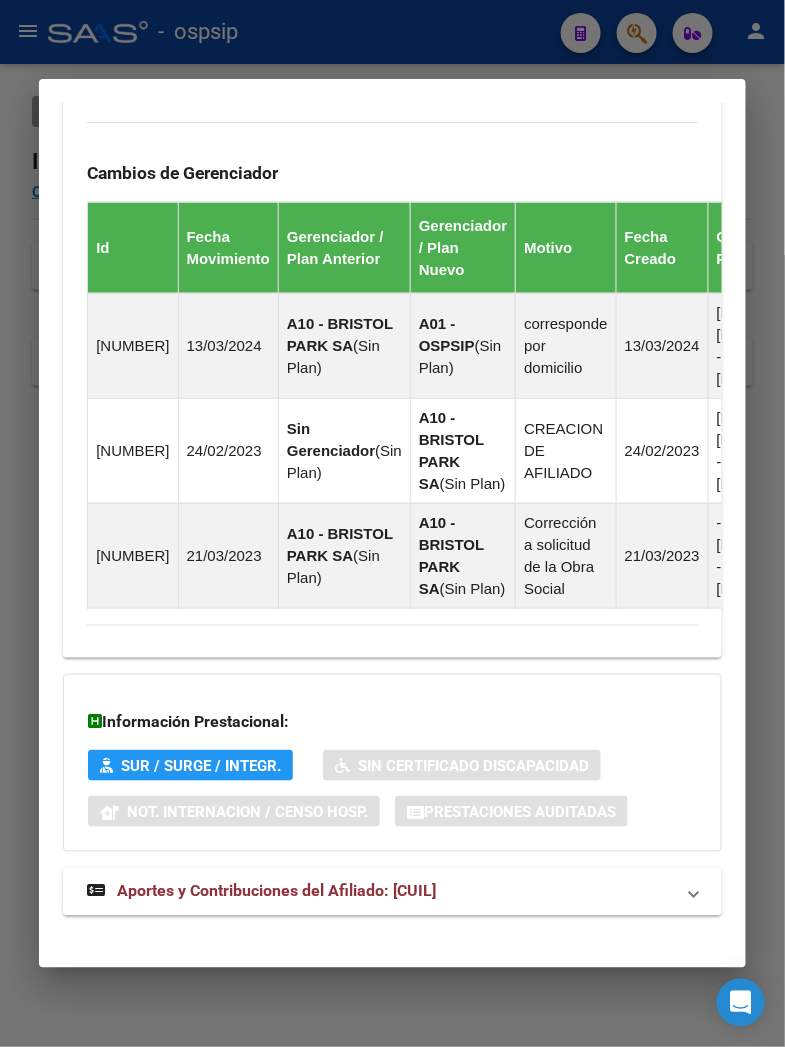 scroll, scrollTop: 1368, scrollLeft: 0, axis: vertical 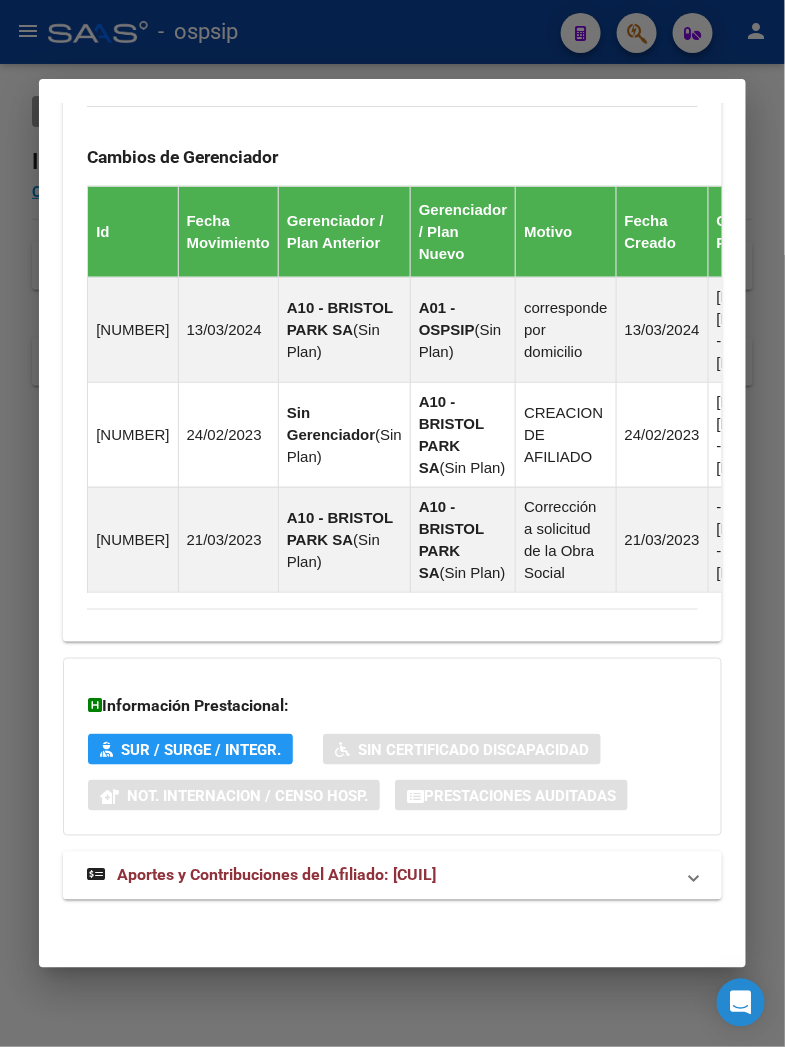 click on "Aportes y Contribuciones del Afiliado: [CUIL]" at bounding box center (276, 875) 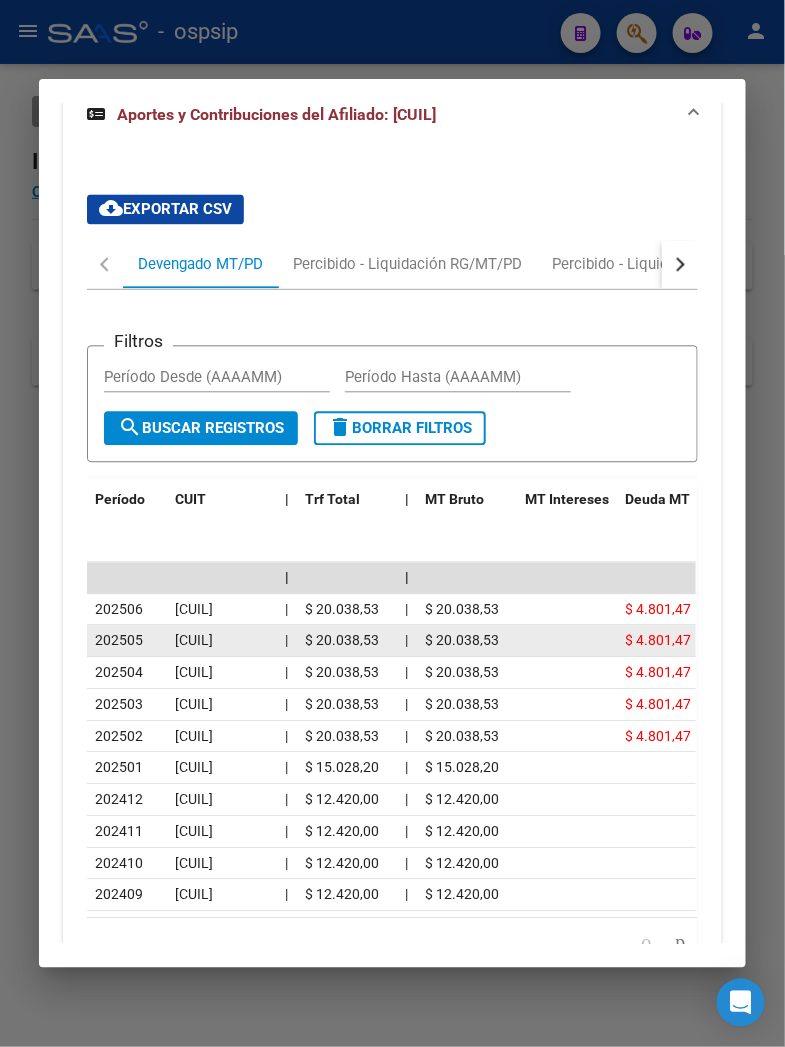 scroll, scrollTop: 2146, scrollLeft: 0, axis: vertical 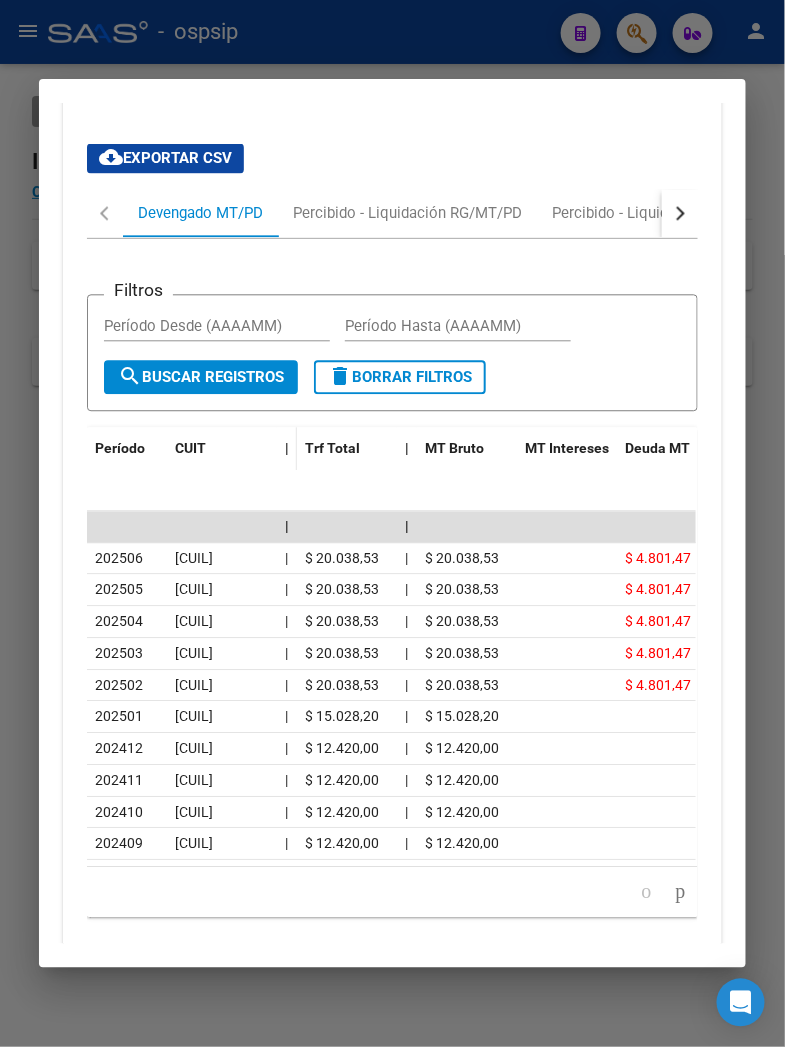 drag, startPoint x: 288, startPoint y: 485, endPoint x: 286, endPoint y: 442, distance: 43.046486 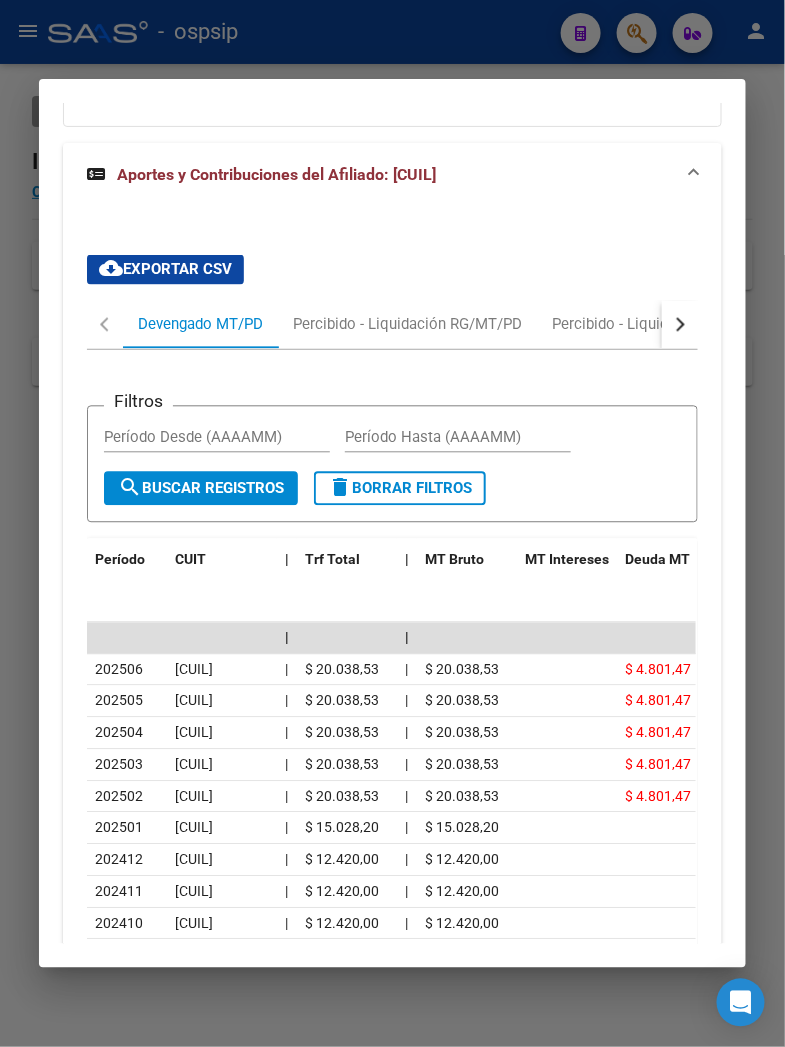 drag, startPoint x: 296, startPoint y: 463, endPoint x: 297, endPoint y: 372, distance: 91.00549 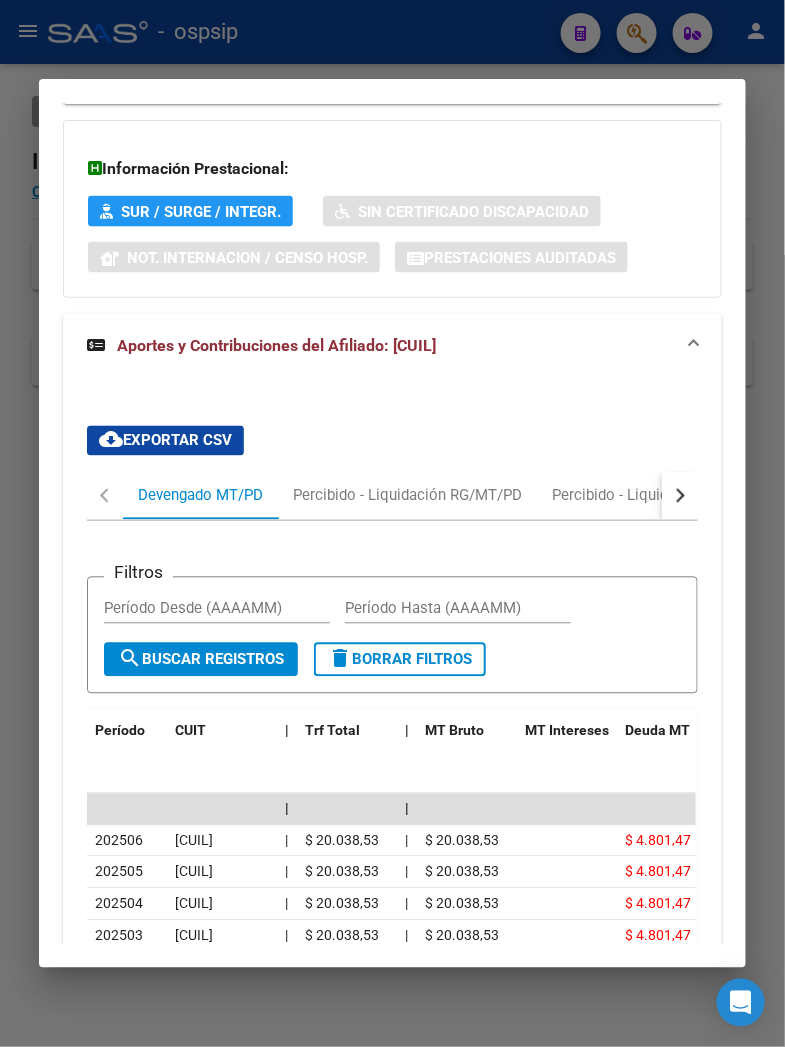 scroll, scrollTop: 1858, scrollLeft: 0, axis: vertical 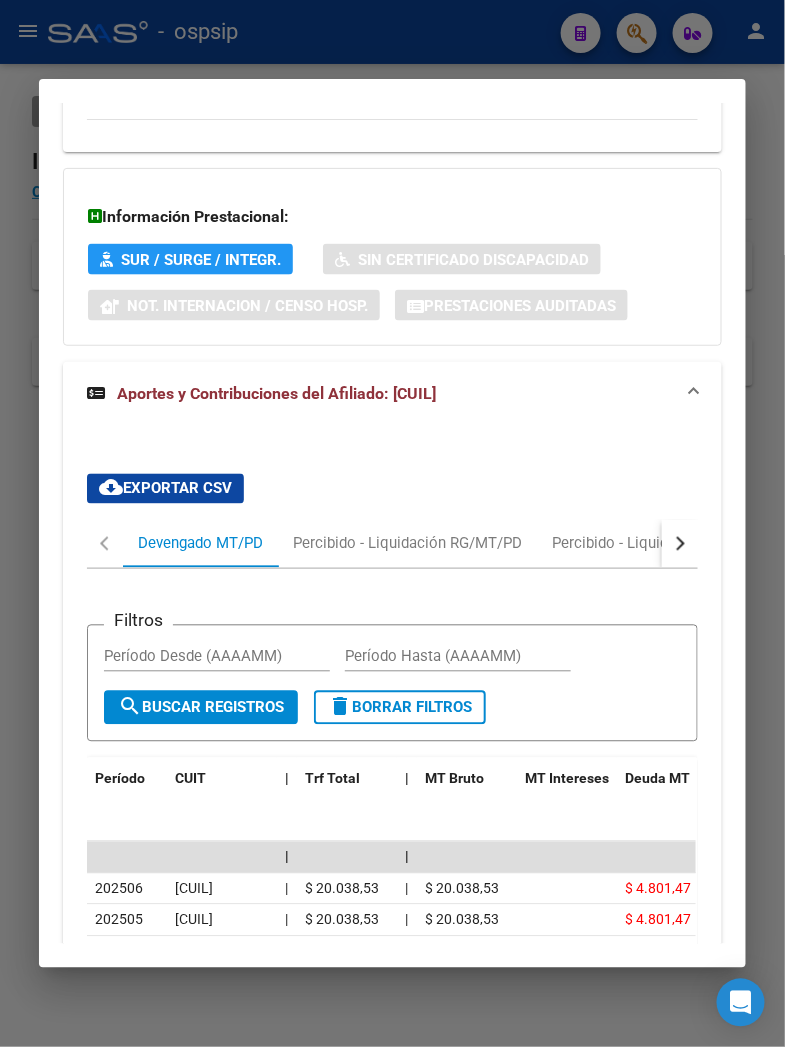 click at bounding box center (680, 544) 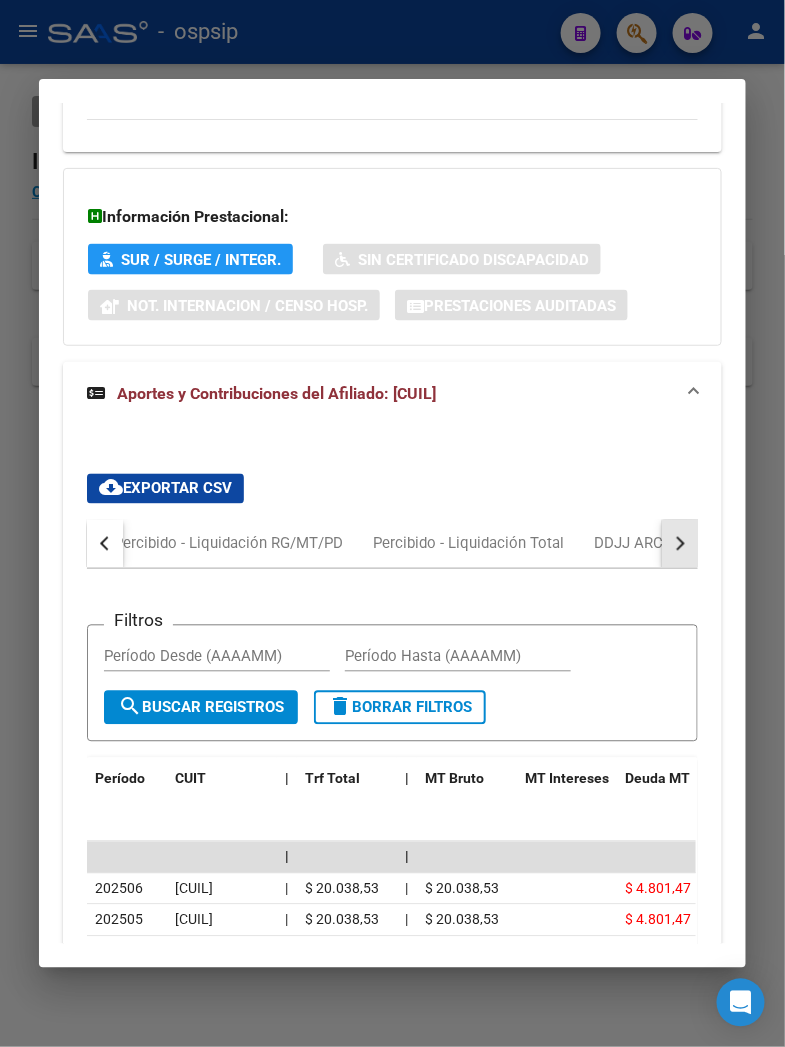 click at bounding box center [680, 544] 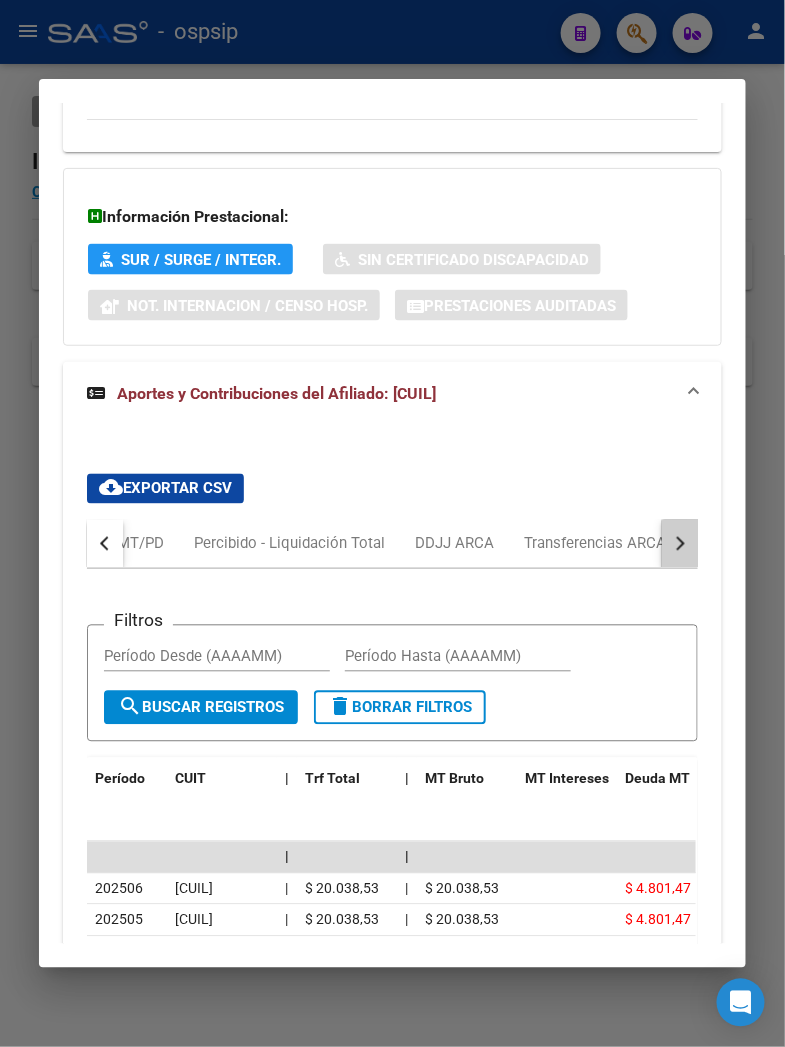 click at bounding box center [680, 544] 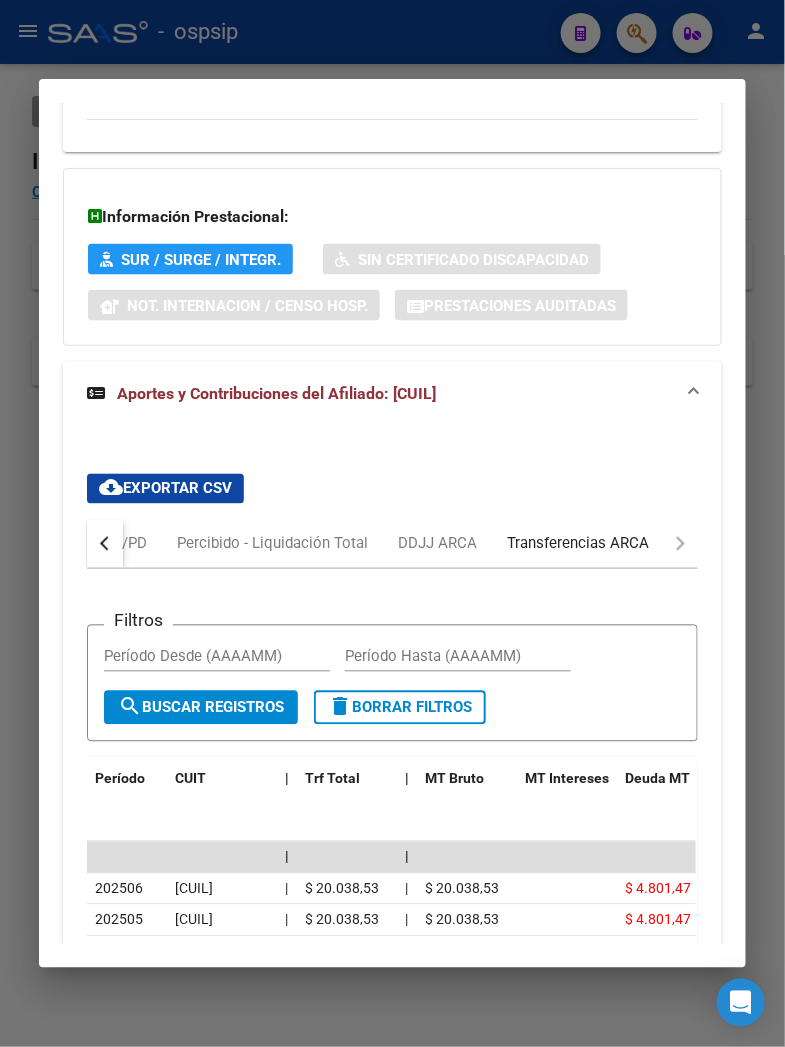 click on "Transferencias ARCA" at bounding box center (578, 544) 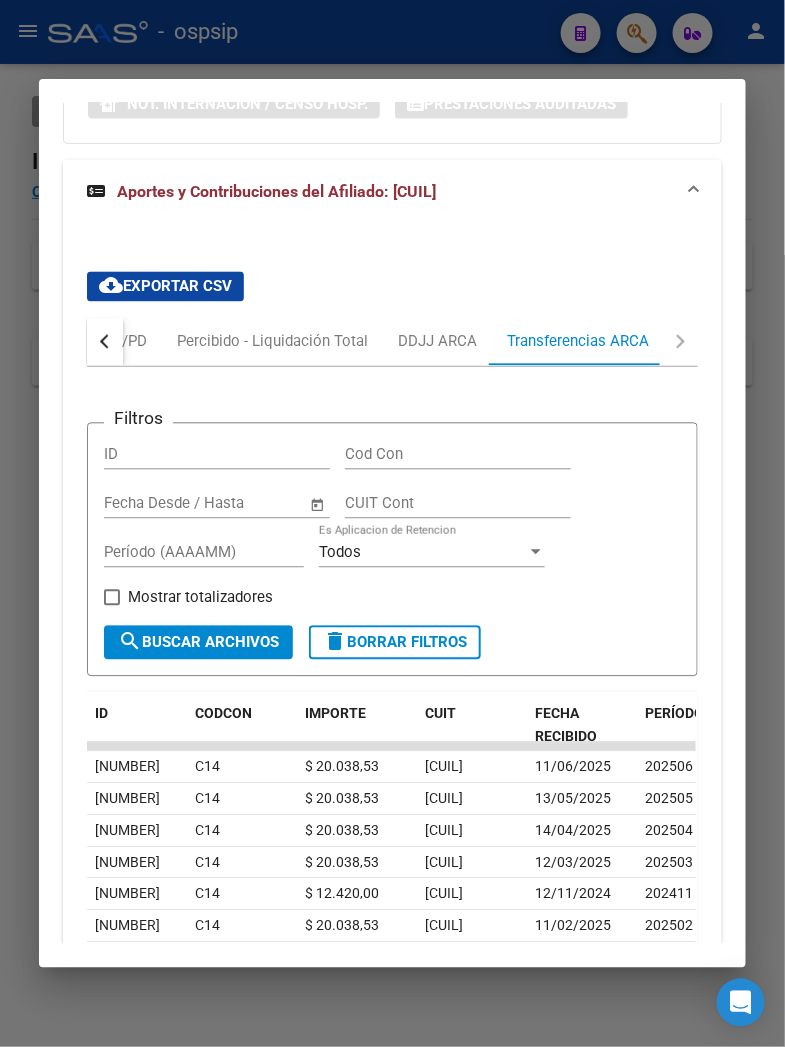 scroll, scrollTop: 2384, scrollLeft: 0, axis: vertical 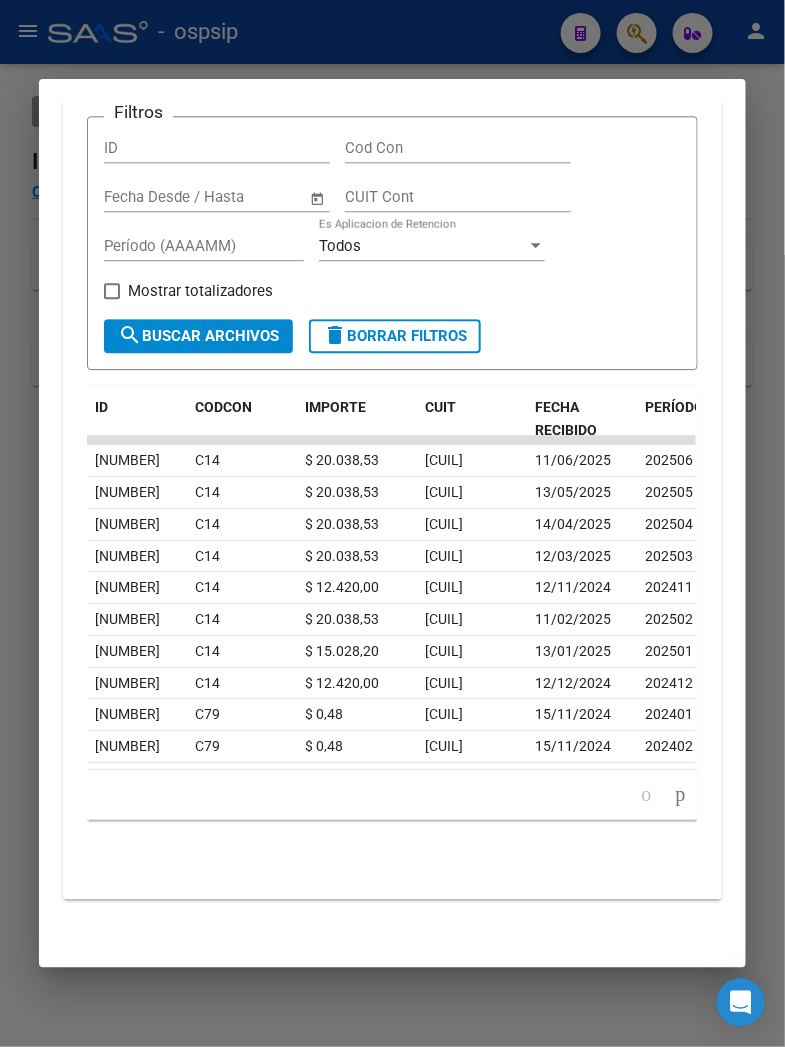 click at bounding box center [392, 523] 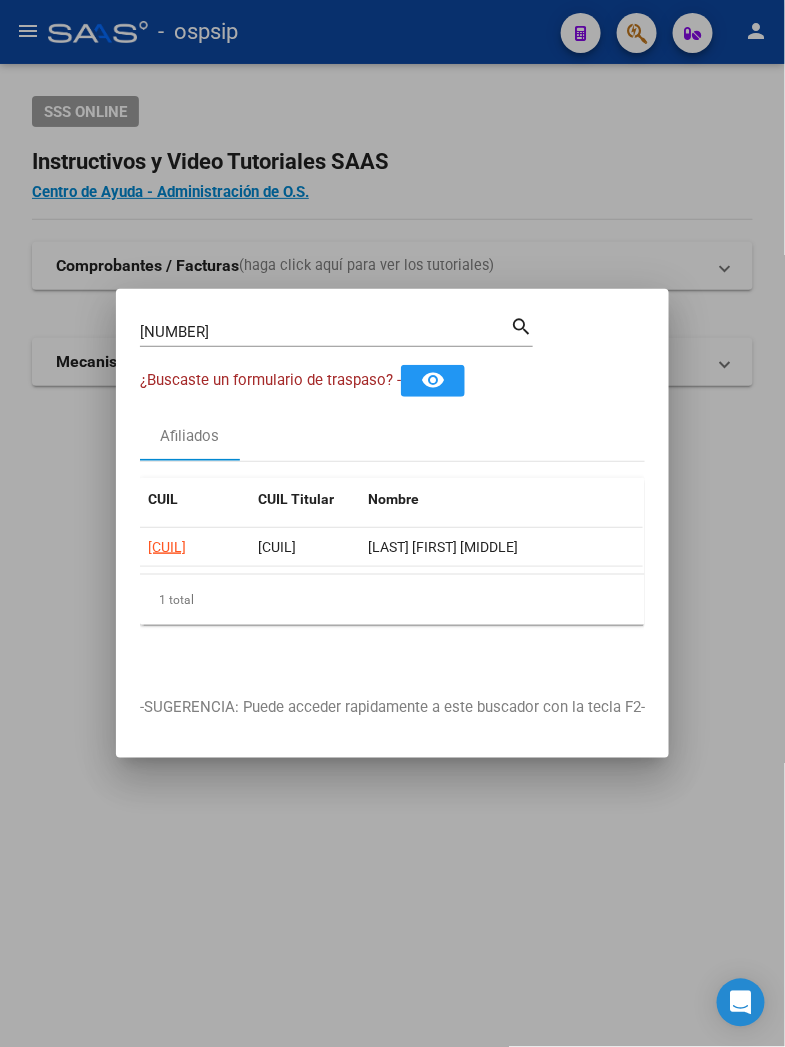 click at bounding box center [392, 523] 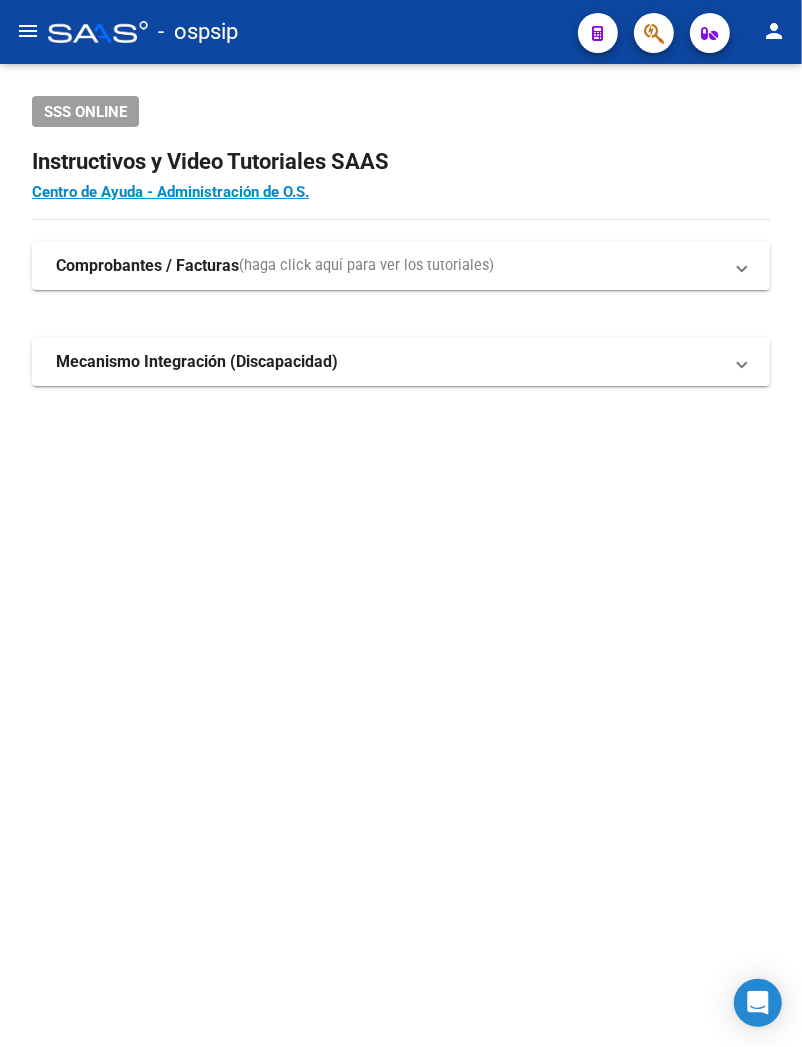 click 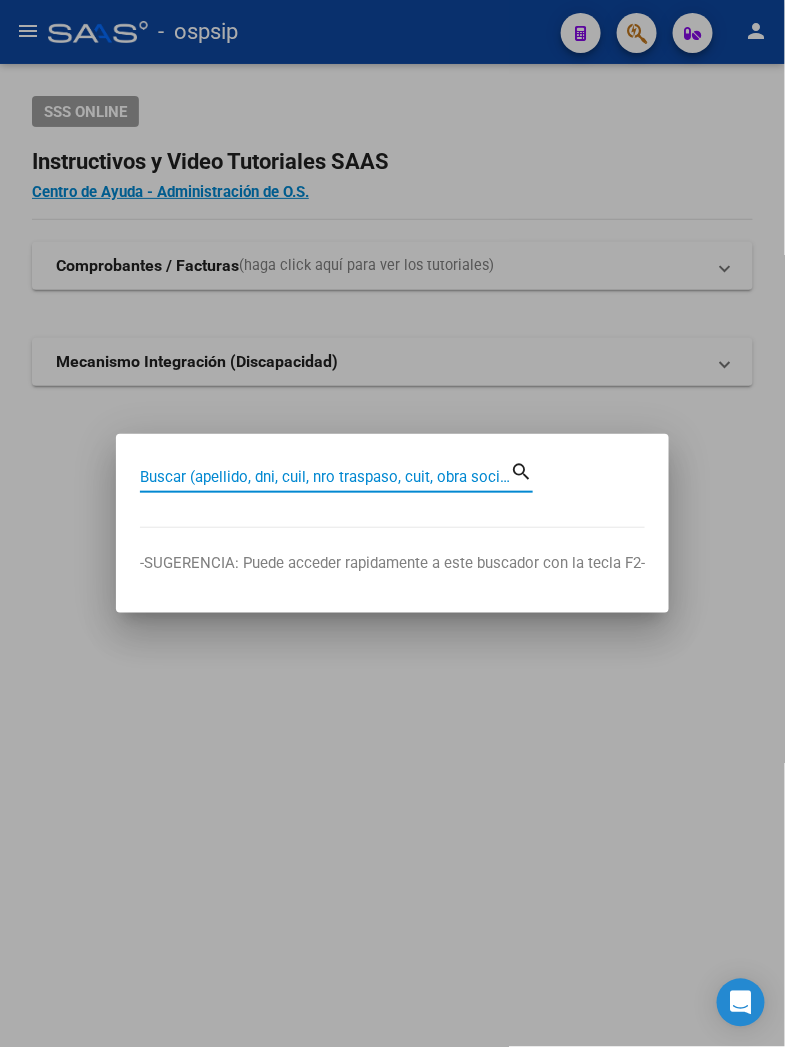 click on "Buscar (apellido, dni, cuil, nro traspaso, cuit, obra social)" at bounding box center (325, 477) 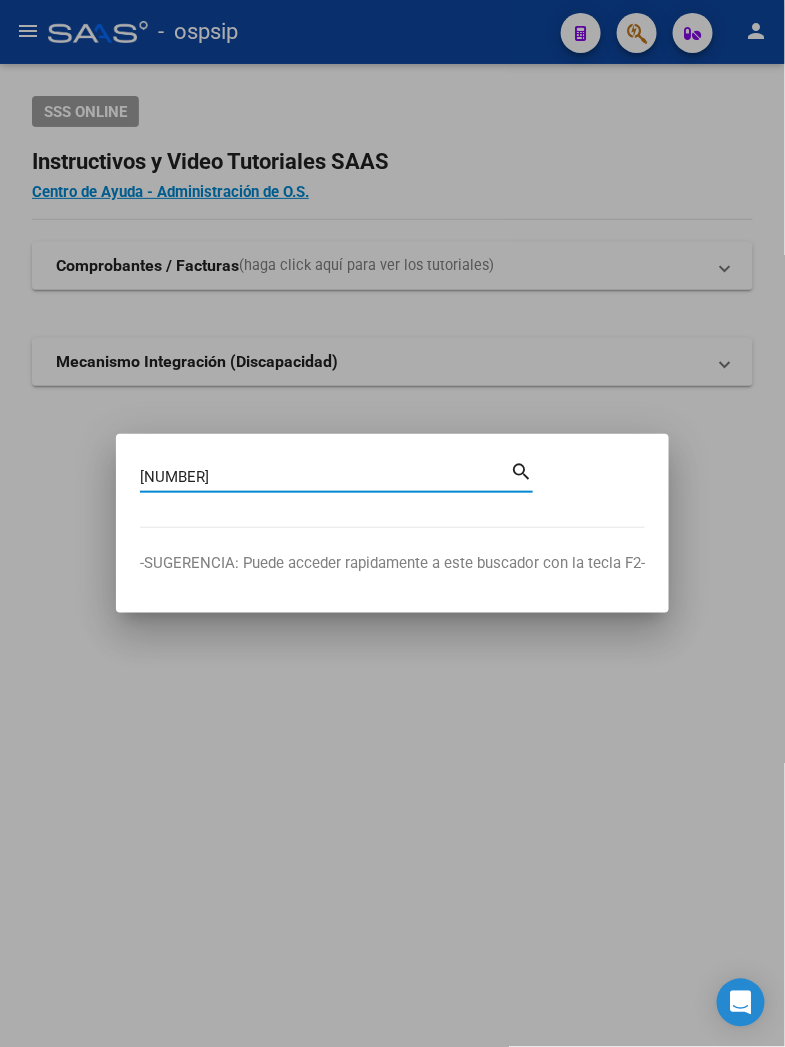 type on "[NUMBER]" 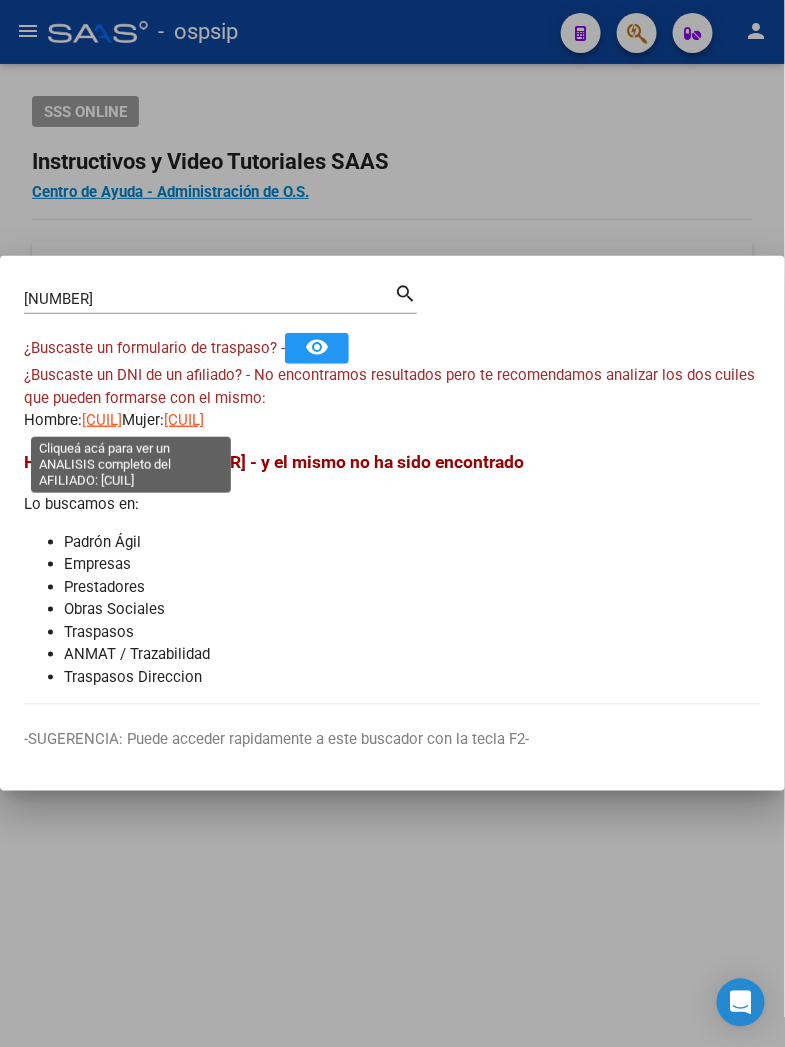 click on "[CUIL]" at bounding box center [102, 420] 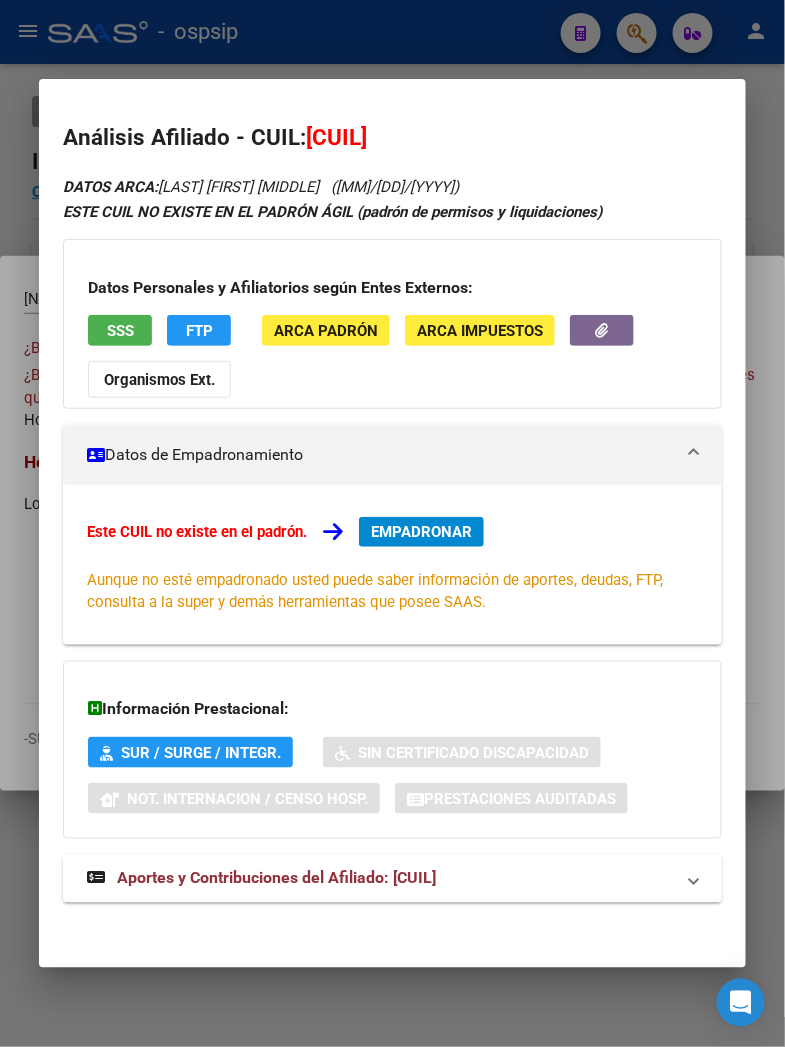 click on "Aportes y Contribuciones del Afiliado: [CUIL]" at bounding box center (276, 878) 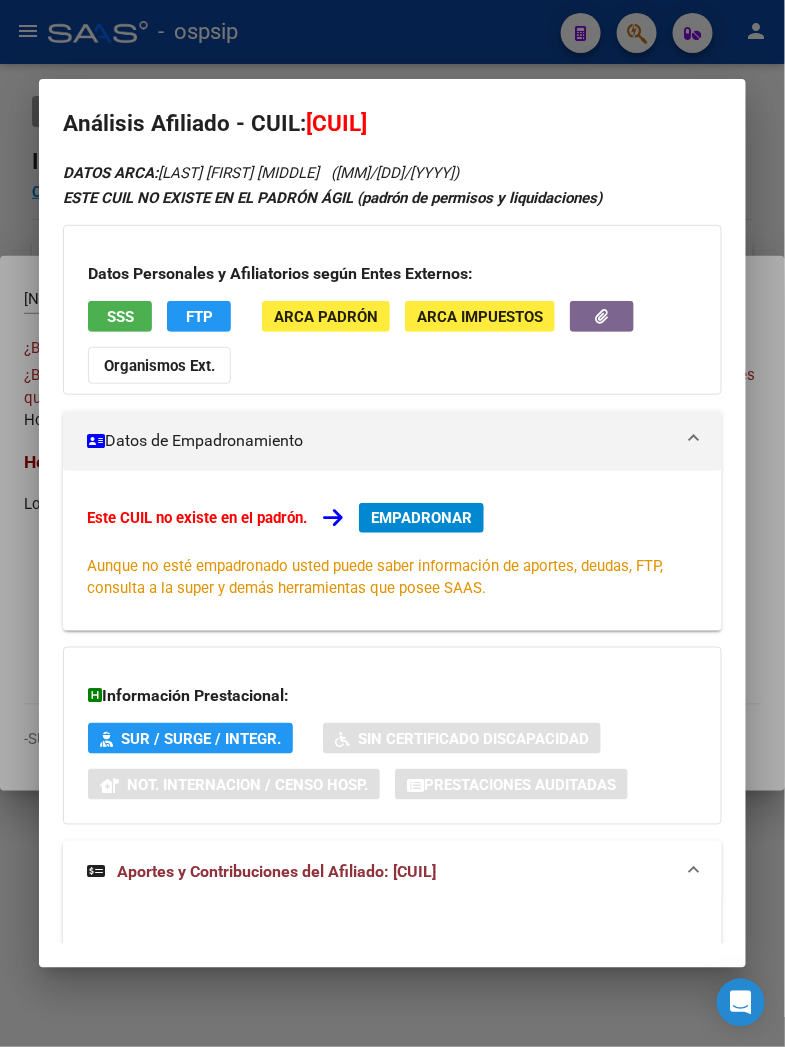 scroll, scrollTop: 0, scrollLeft: 0, axis: both 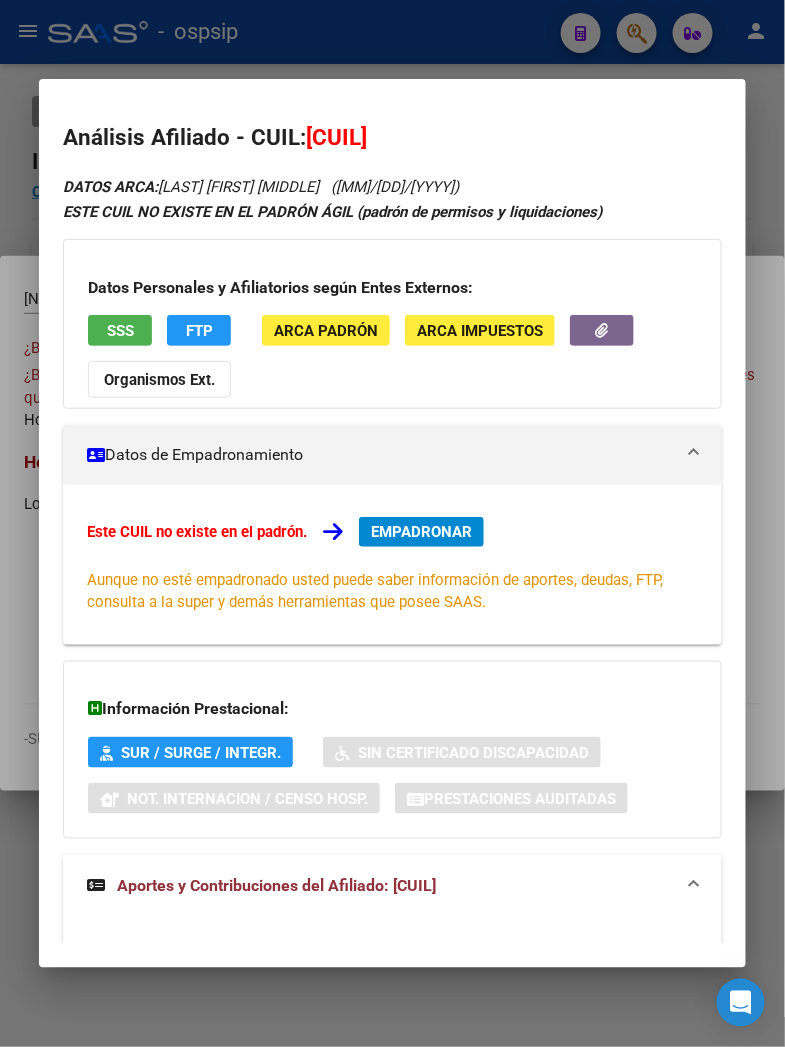 click at bounding box center [392, 523] 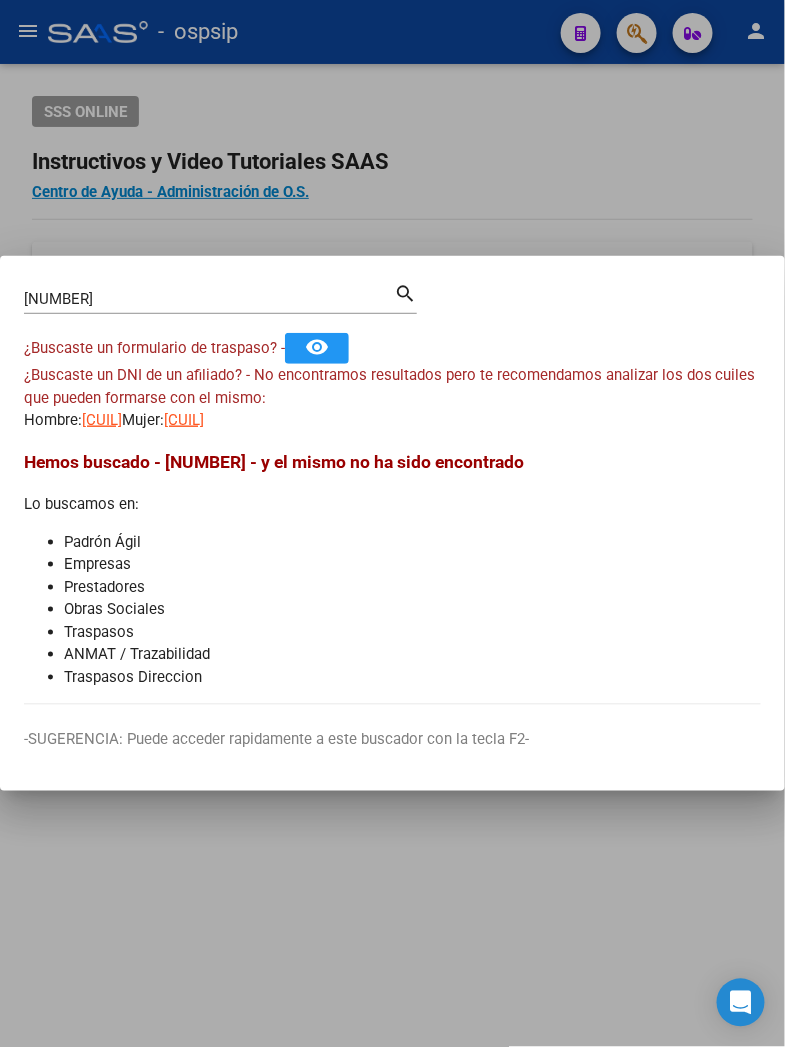 click on "[NUMBER]" at bounding box center (209, 299) 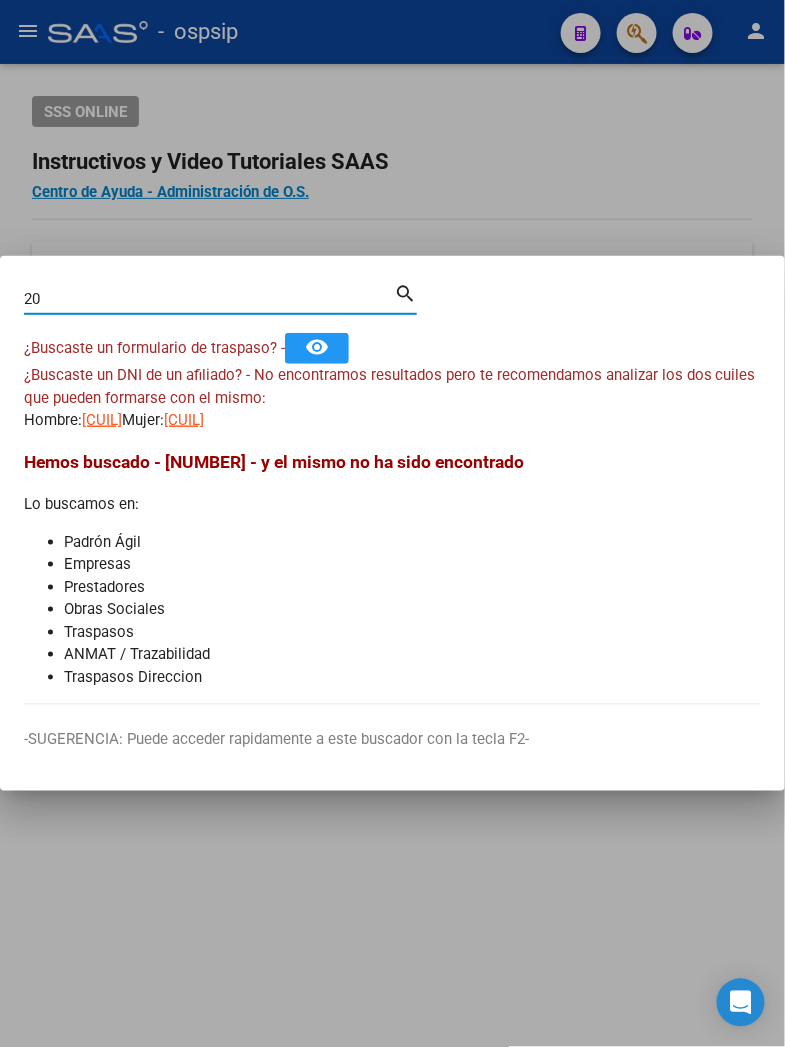 type on "2" 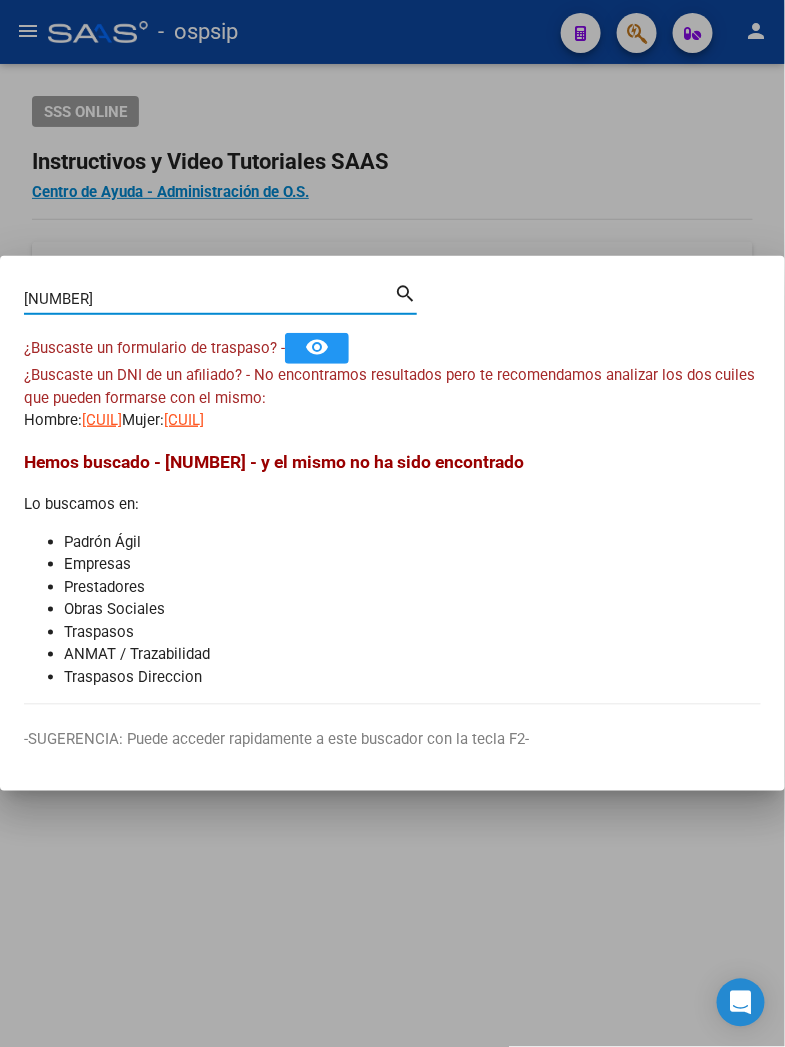 type on "[NUMBER]" 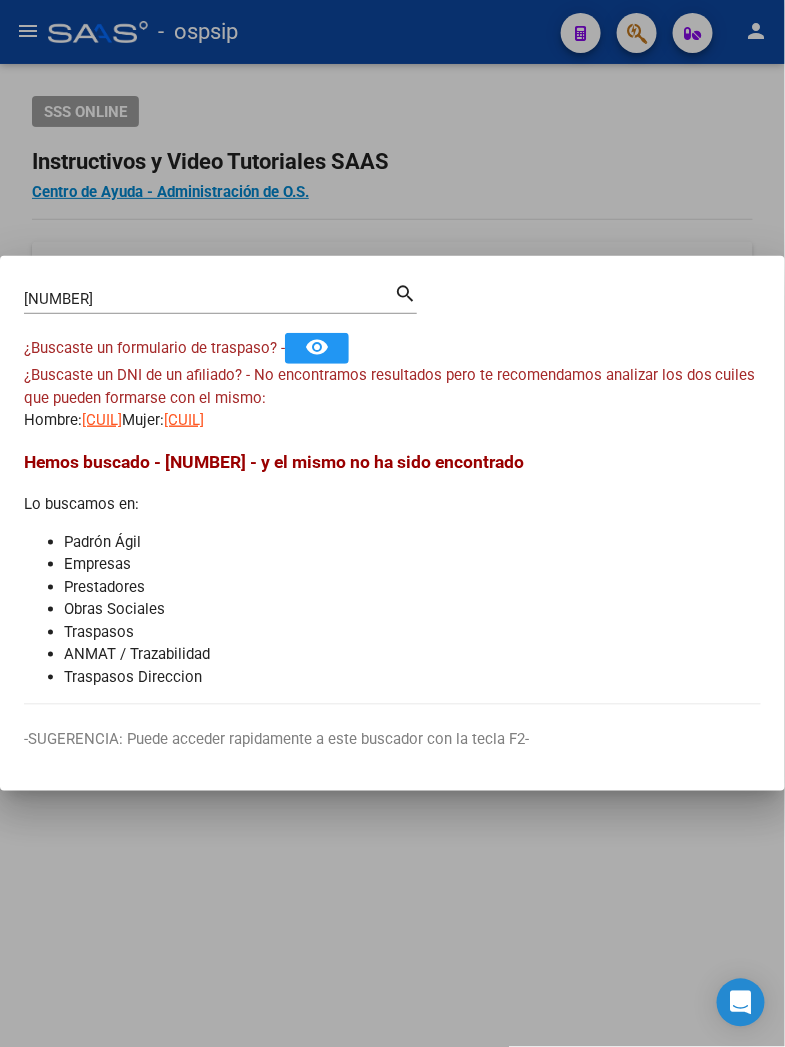 click on "search" at bounding box center (405, 292) 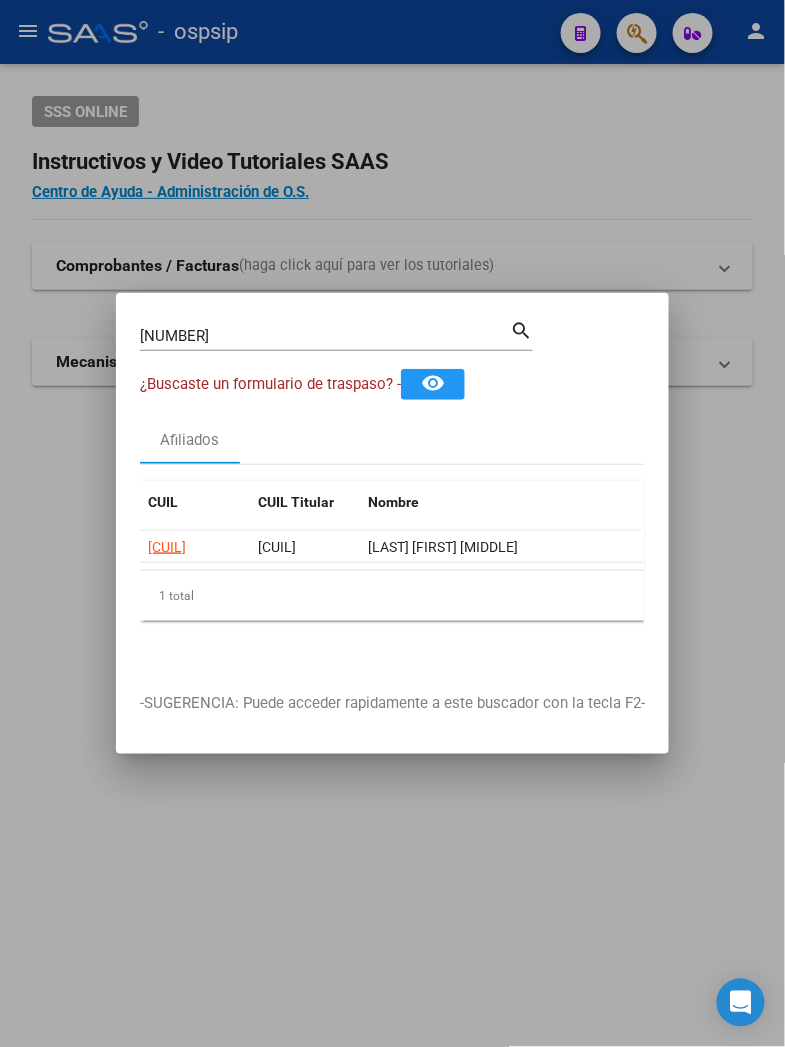 click on "search" at bounding box center (521, 329) 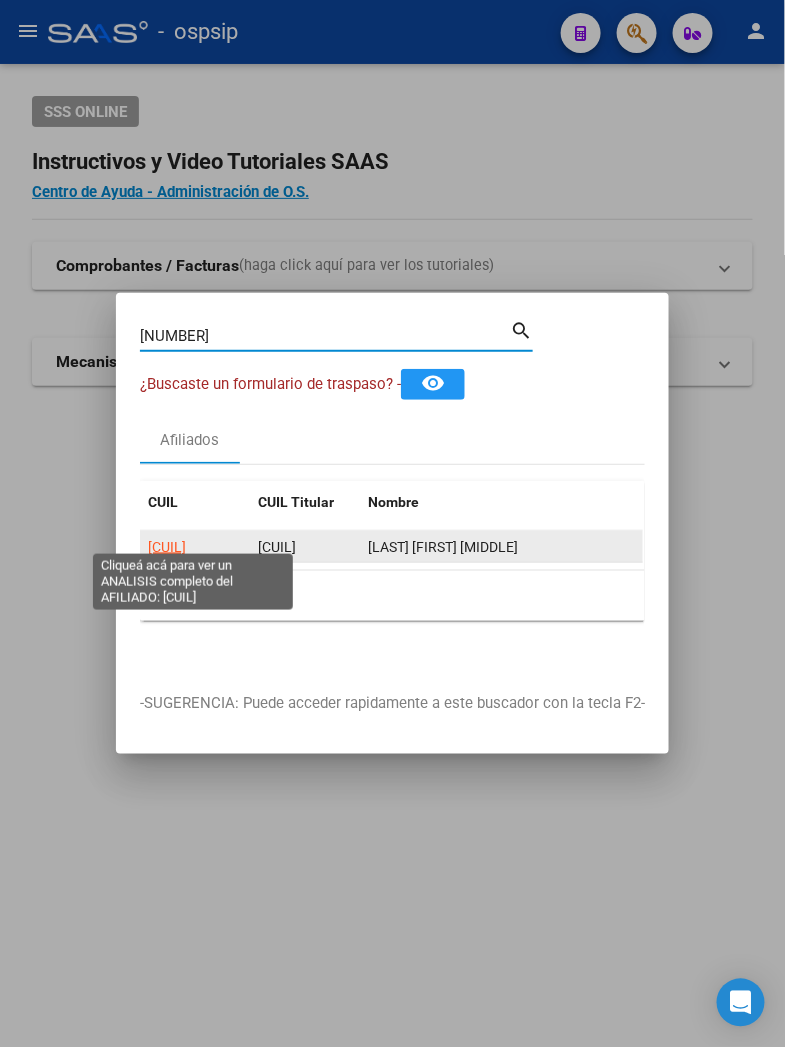 click on "[CUIL]" 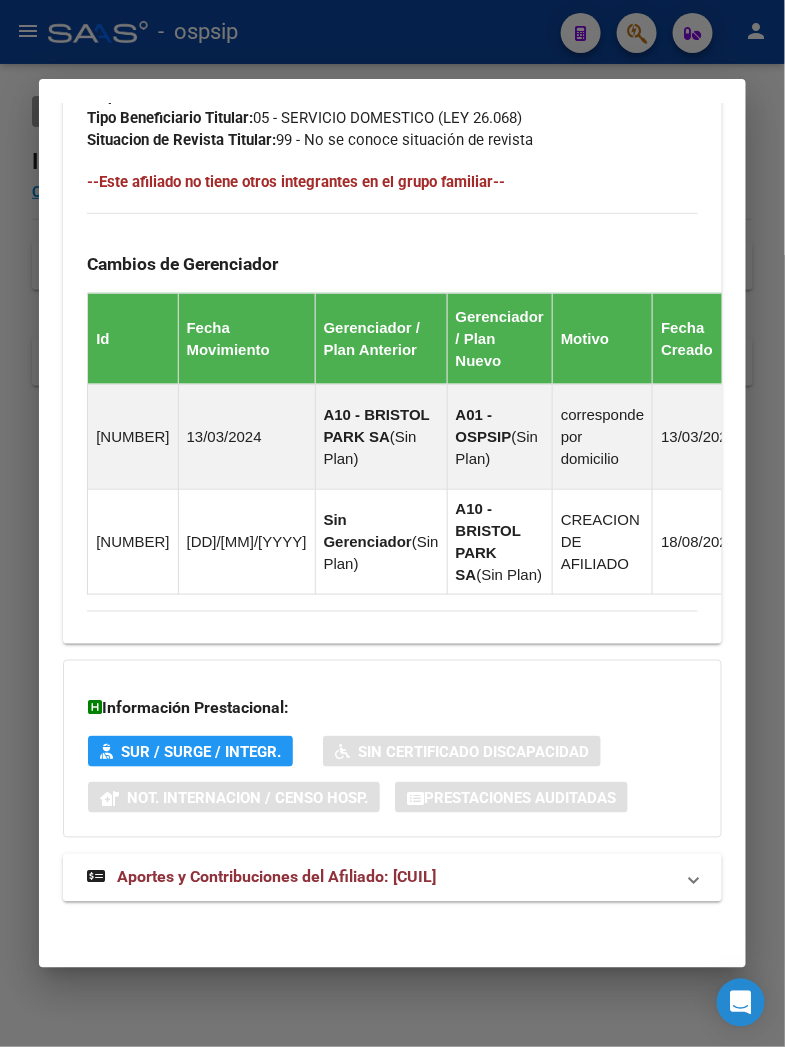 scroll, scrollTop: 1345, scrollLeft: 0, axis: vertical 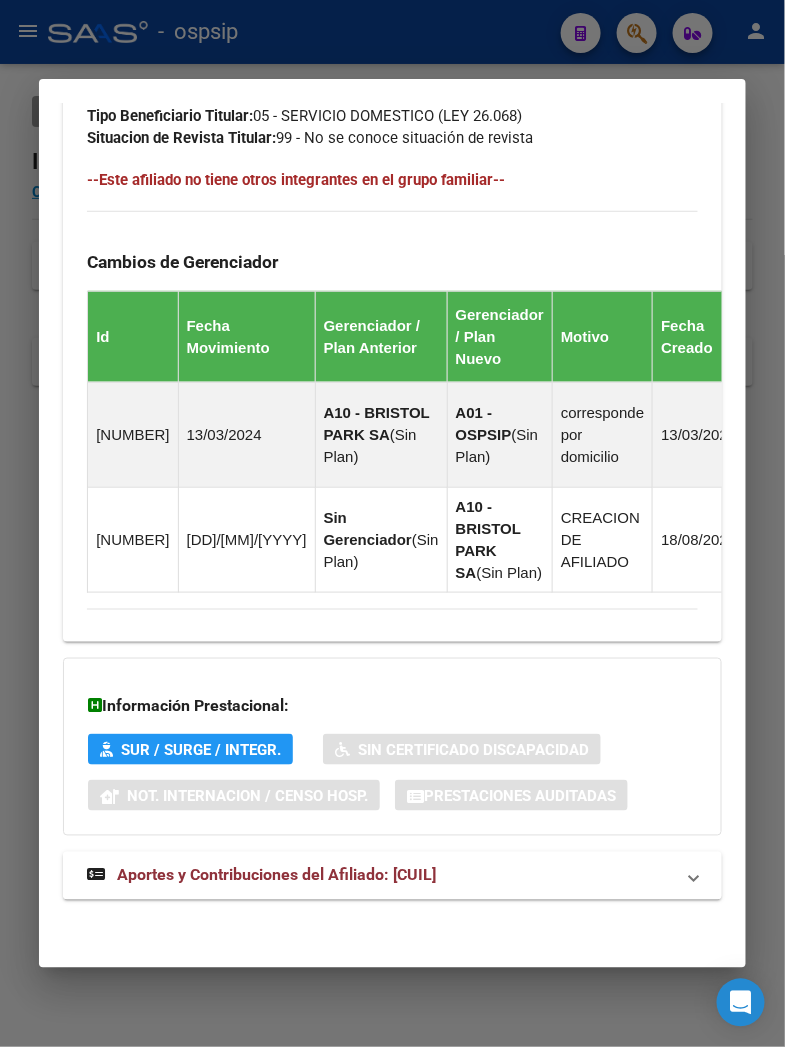 click on "Aportes y Contribuciones del Afiliado: [CUIL]" at bounding box center (276, 875) 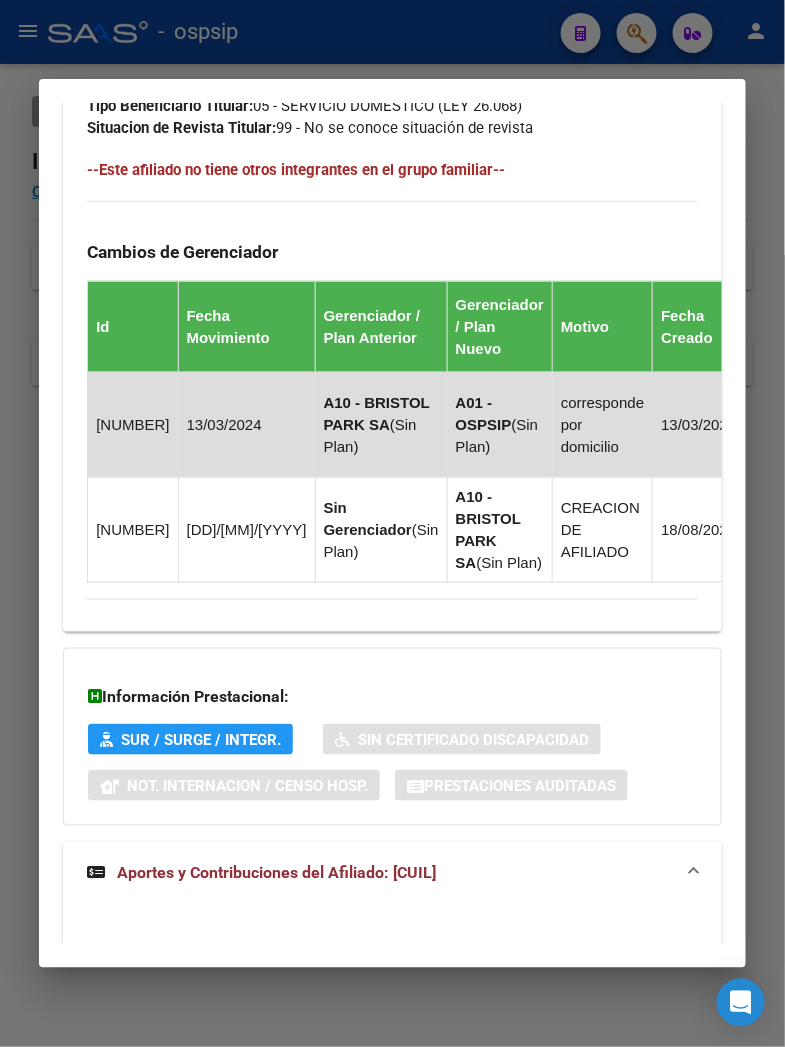 scroll, scrollTop: 1345, scrollLeft: 0, axis: vertical 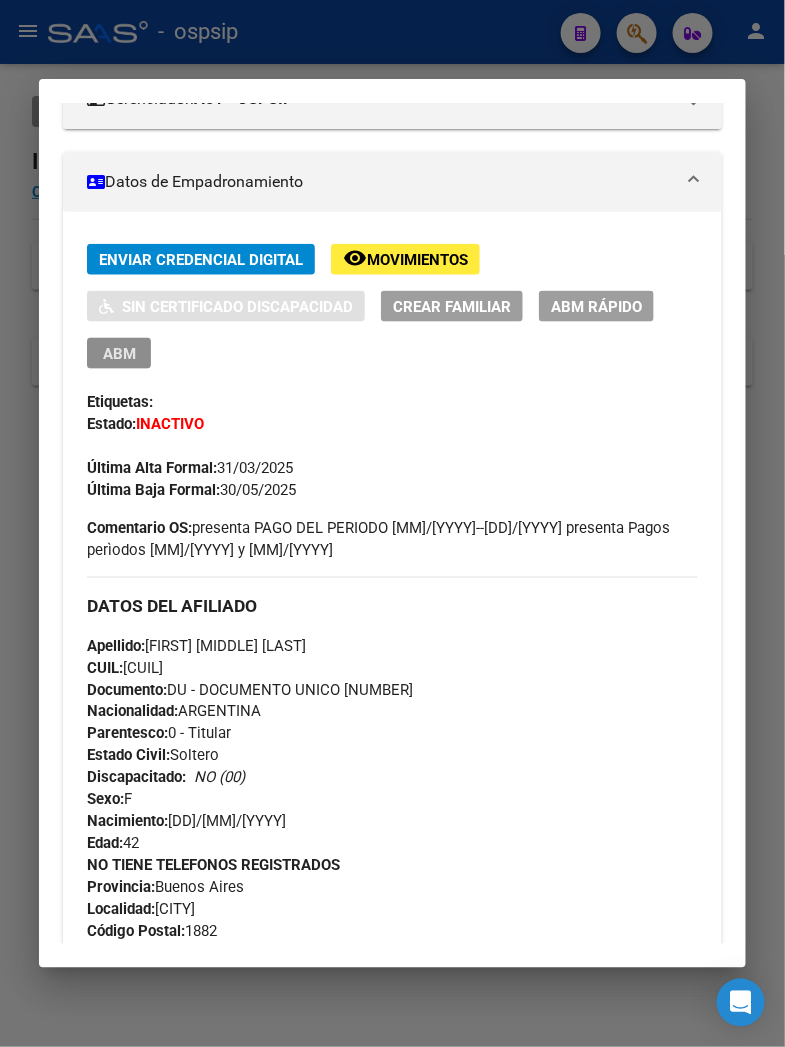 click on "ABM" at bounding box center (119, 354) 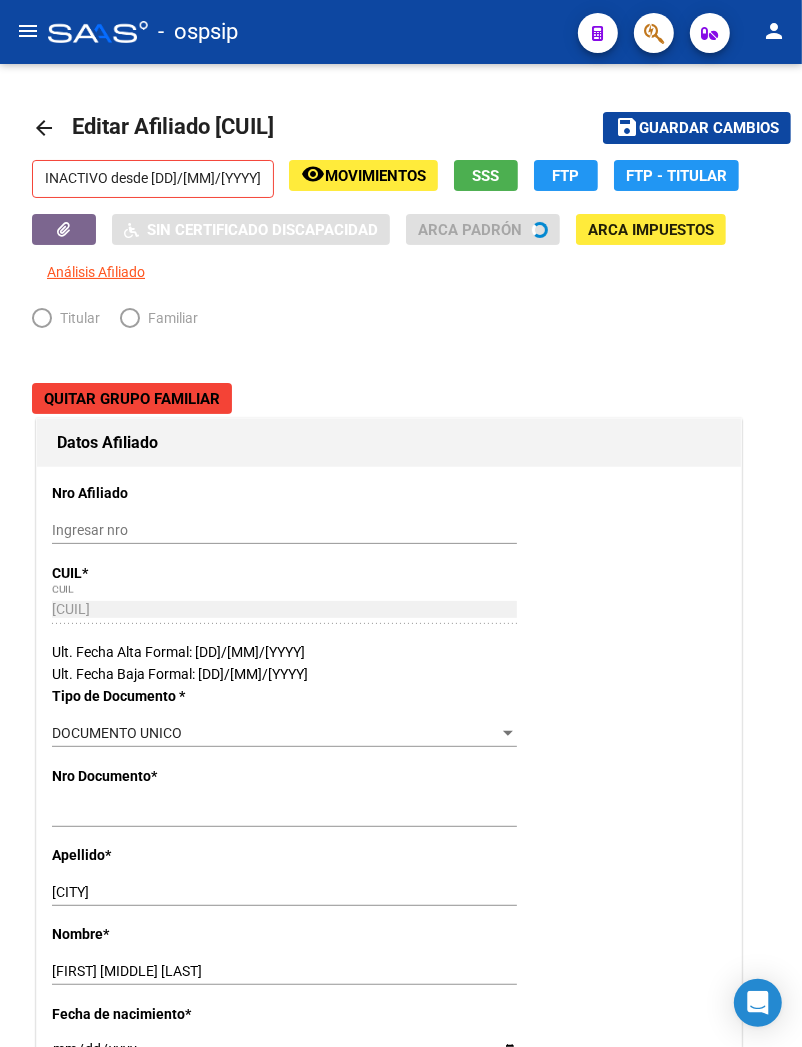 radio on "true" 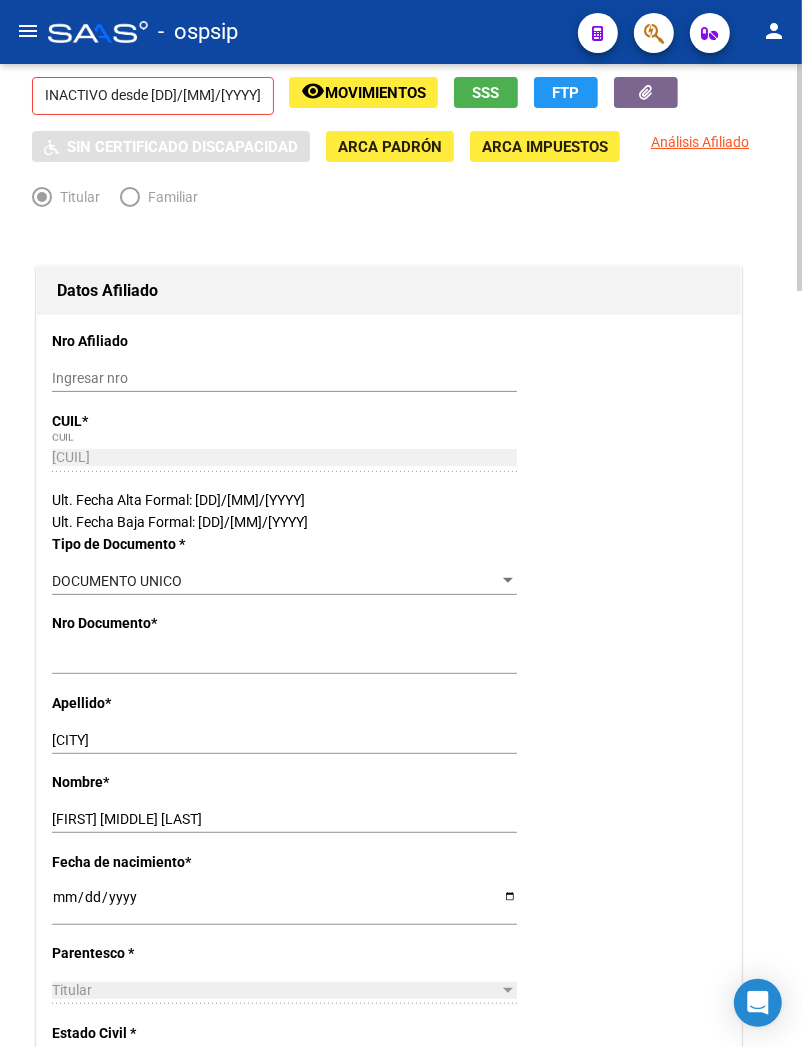 scroll, scrollTop: 0, scrollLeft: 0, axis: both 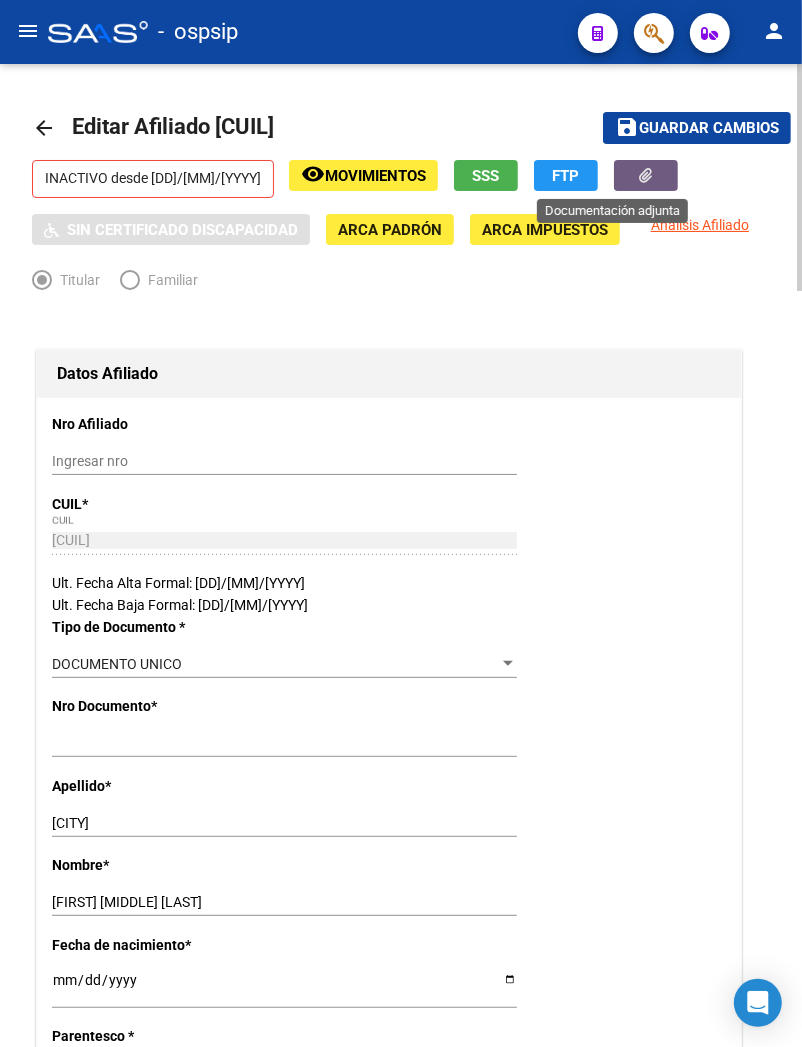 click 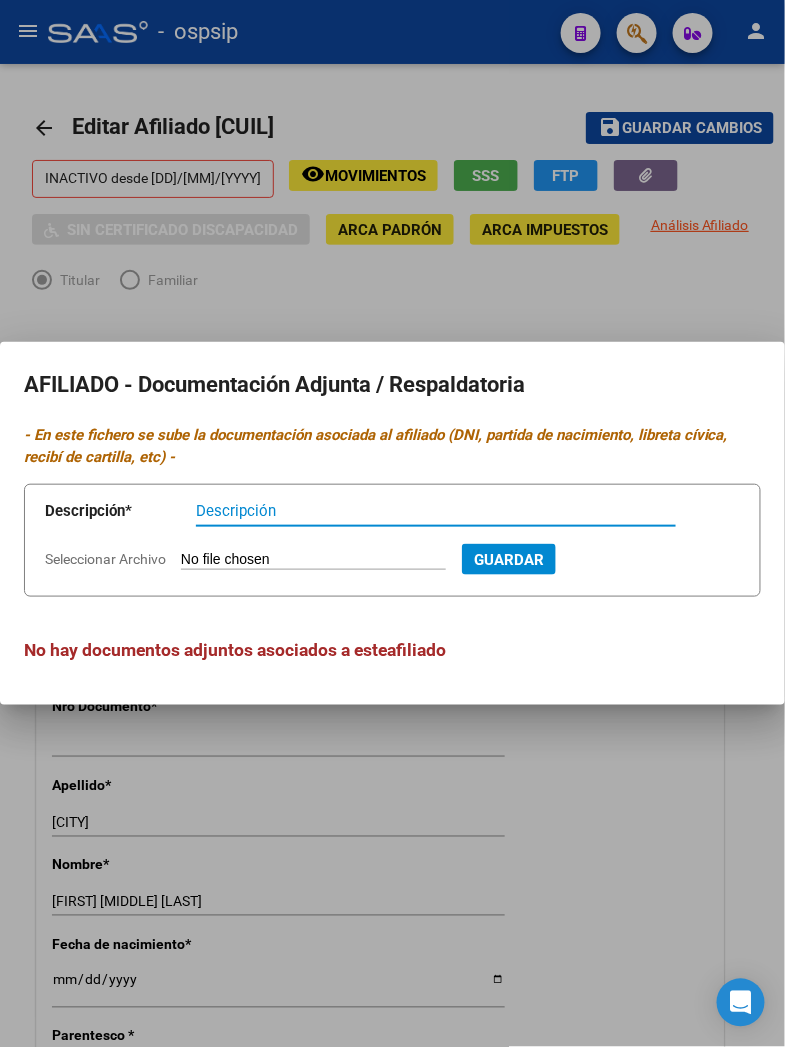 drag, startPoint x: 236, startPoint y: 514, endPoint x: 205, endPoint y: 560, distance: 55.470715 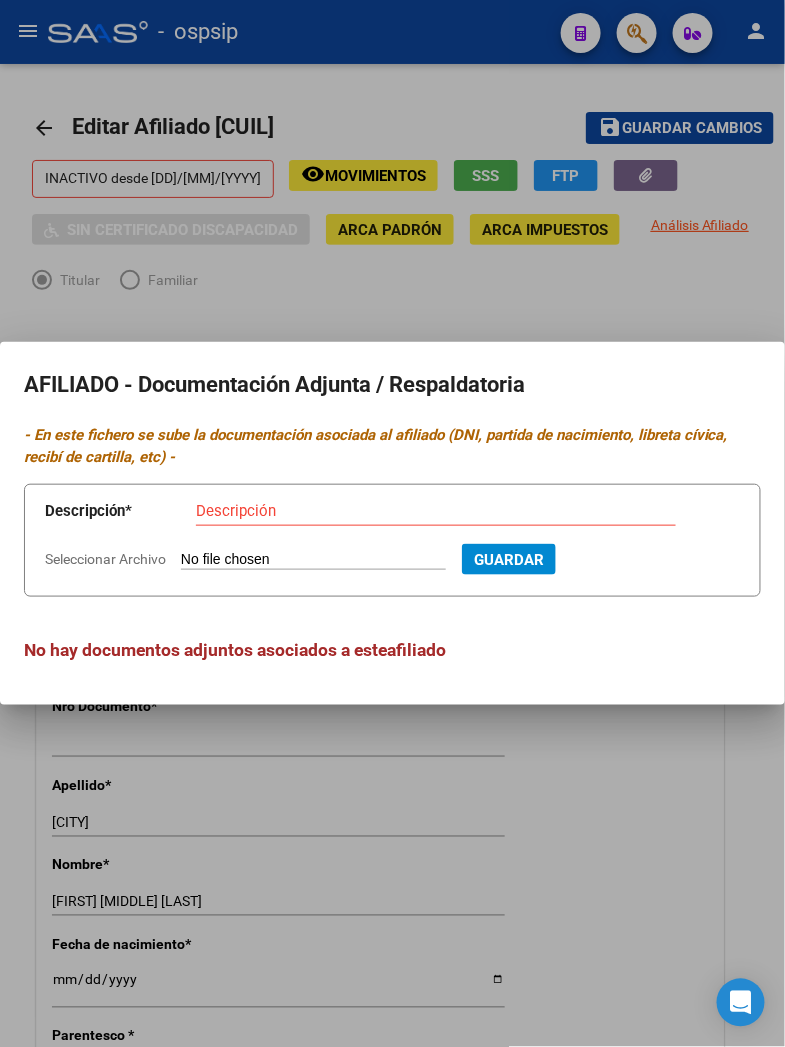 type on "C:\fakepath\[FILENAME]" 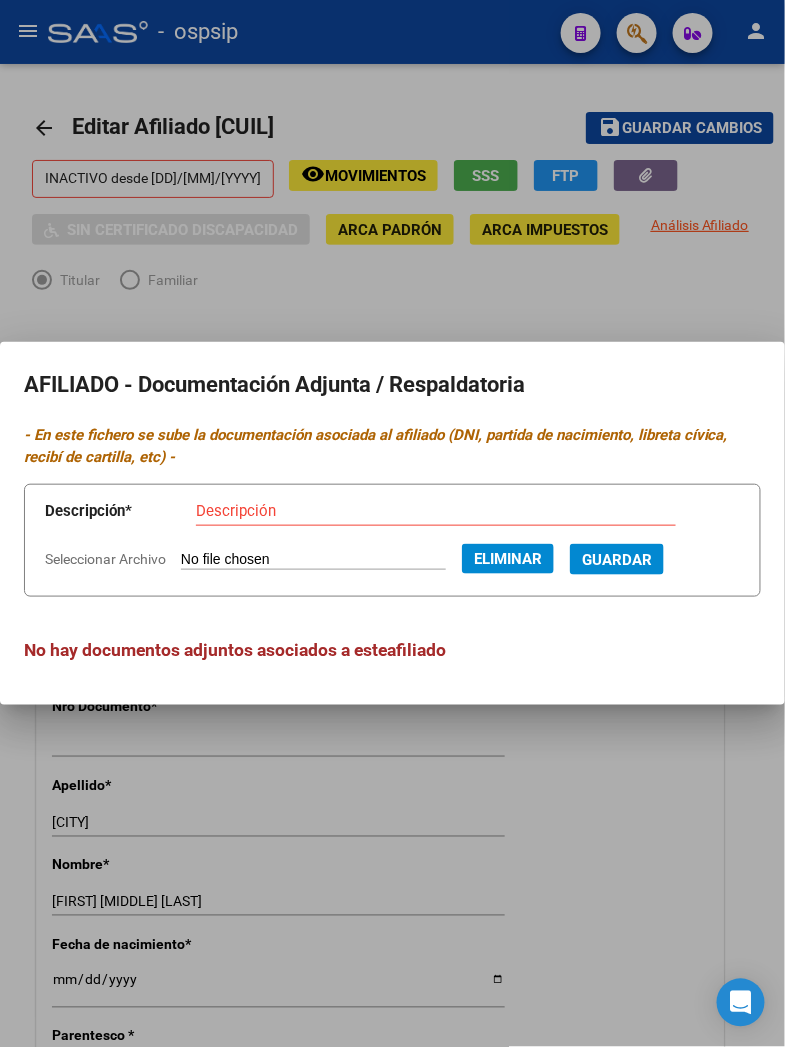 click on "Descripción" at bounding box center (436, 511) 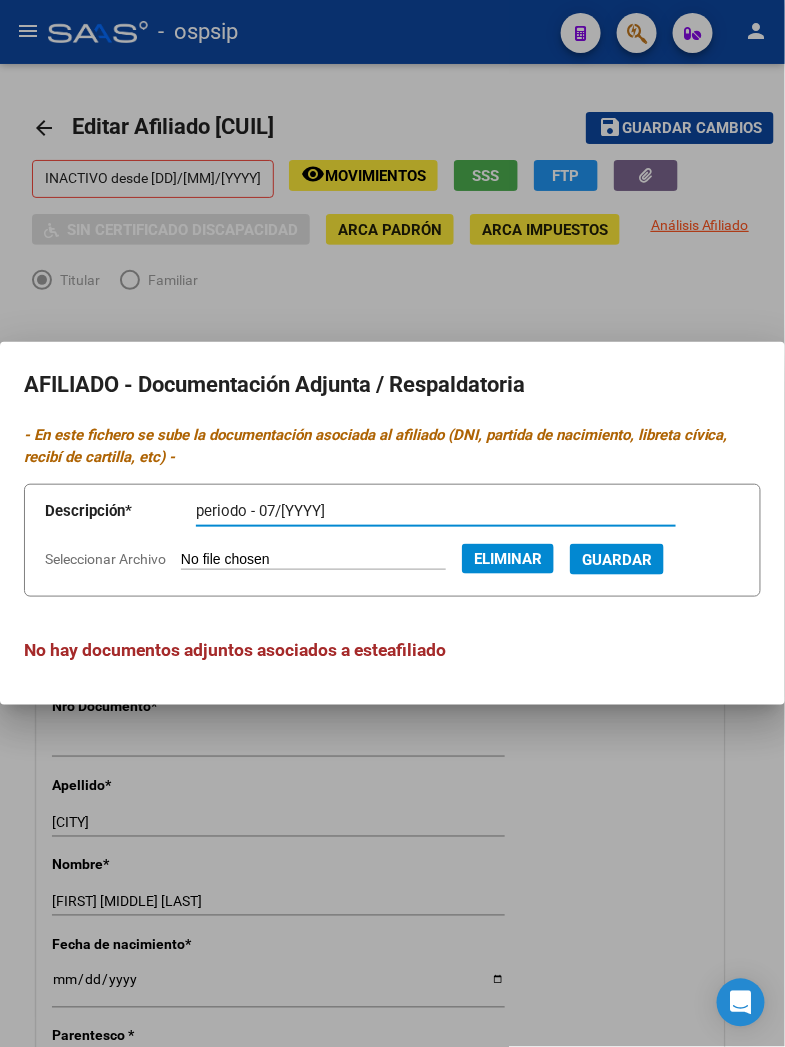type on "periodo - 07/[YYYY]" 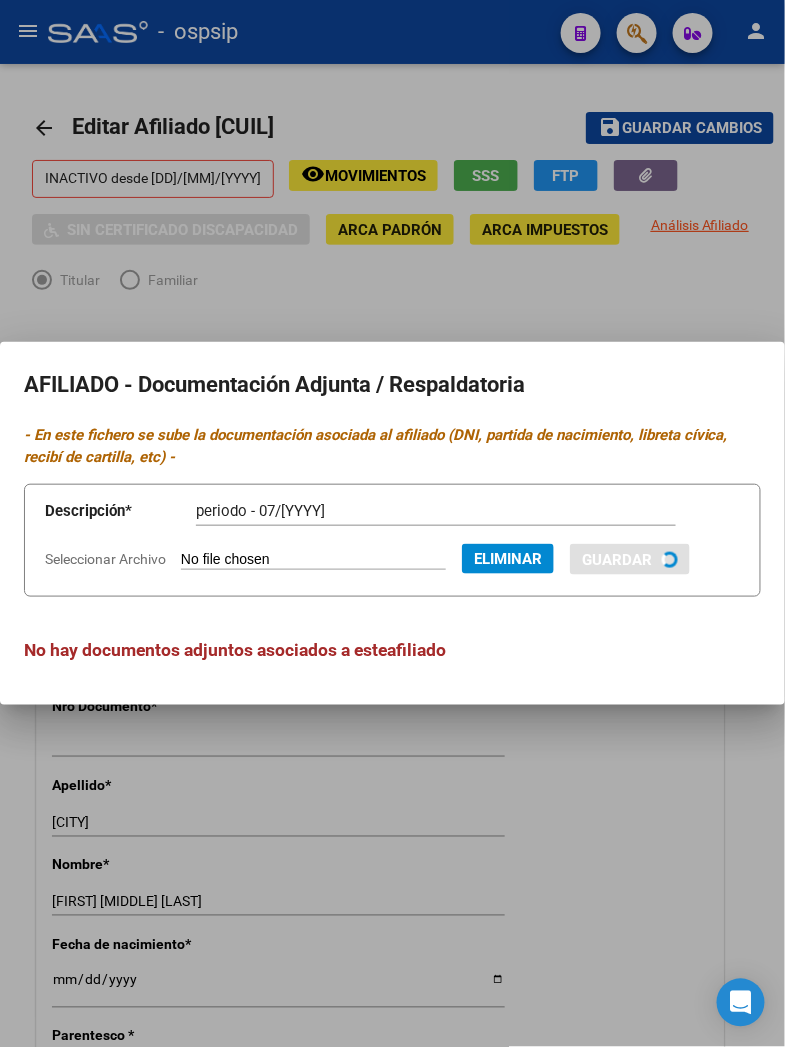 type 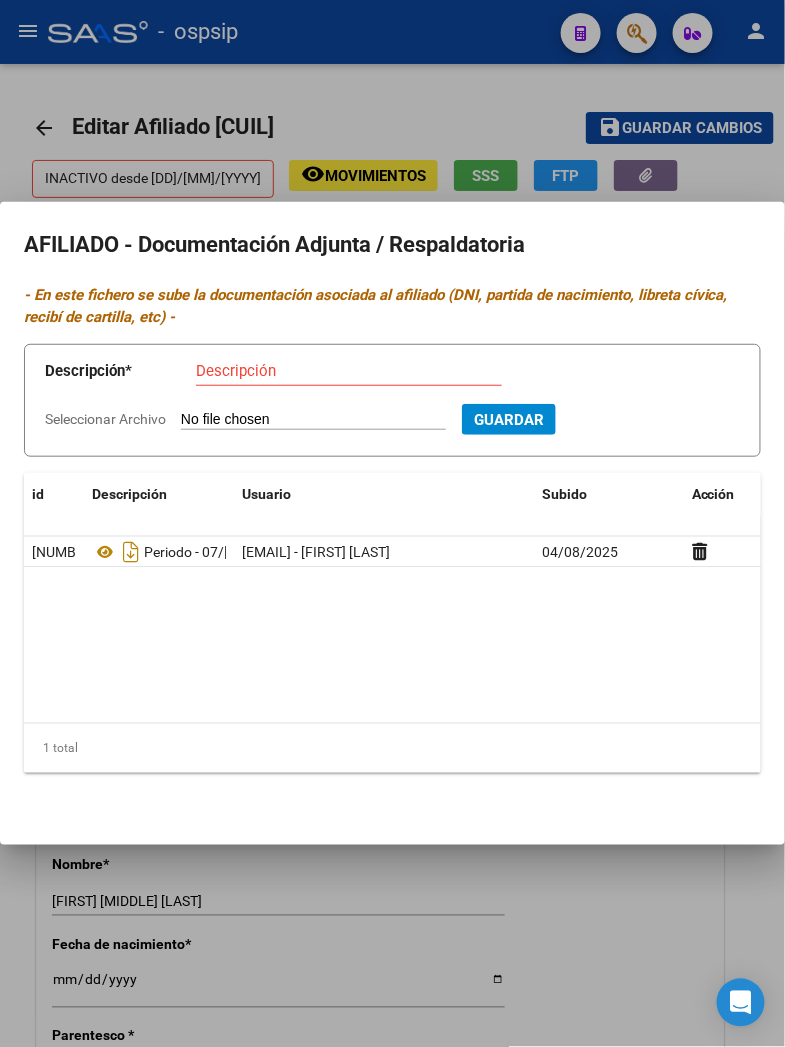 click at bounding box center (392, 523) 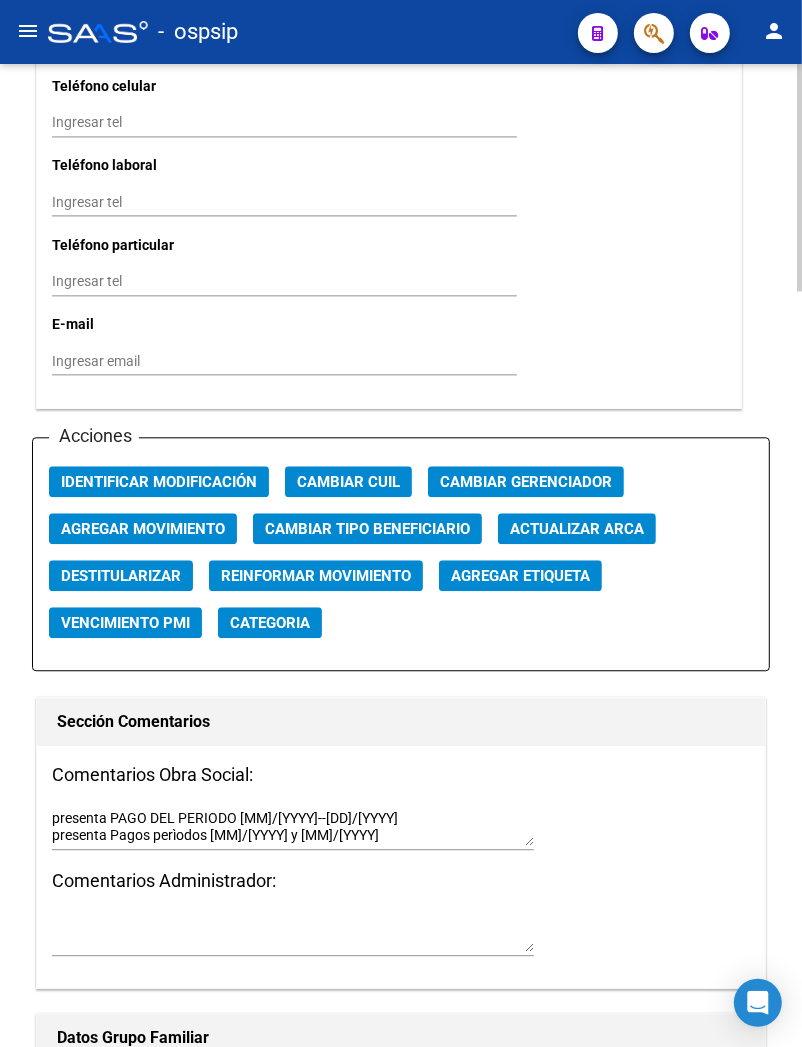 scroll, scrollTop: 2111, scrollLeft: 0, axis: vertical 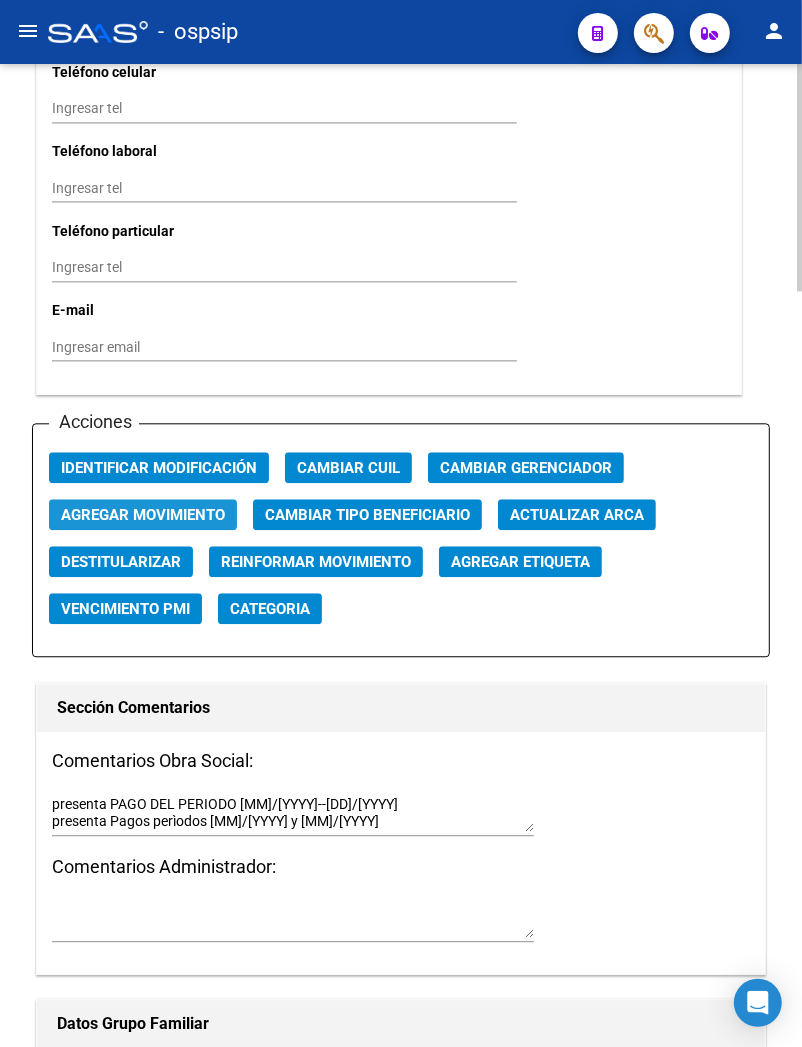 click on "Agregar Movimiento" 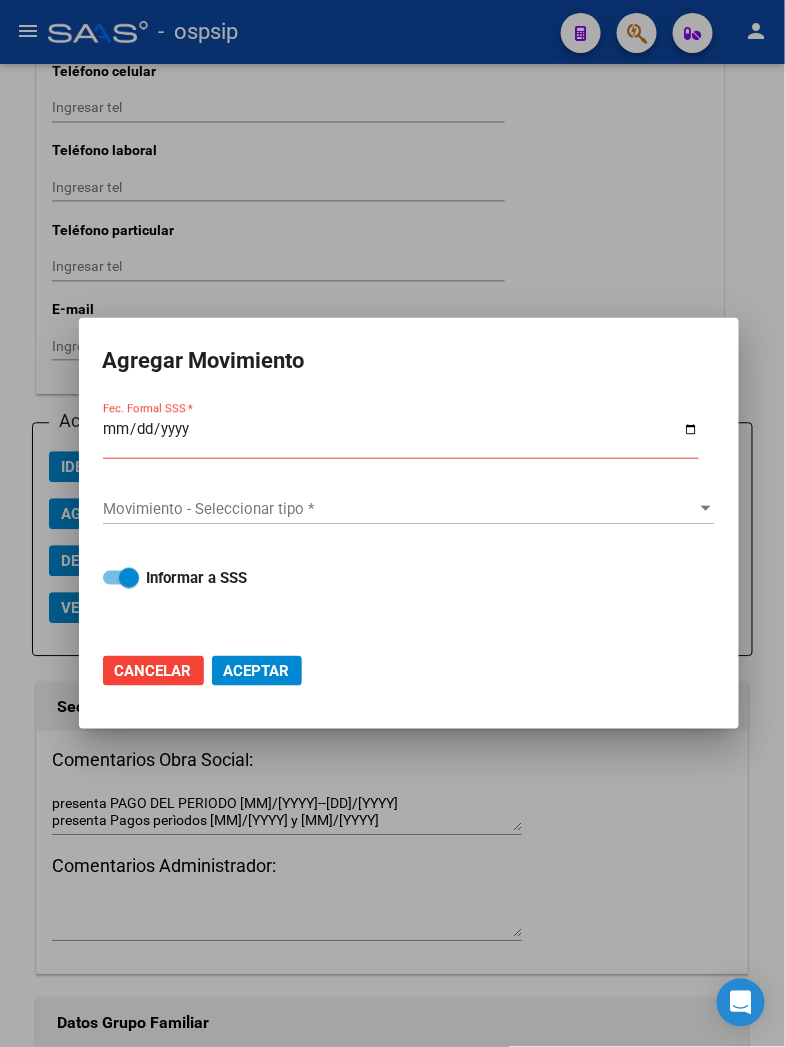 click on "Fec. Formal SSS *" at bounding box center [401, 437] 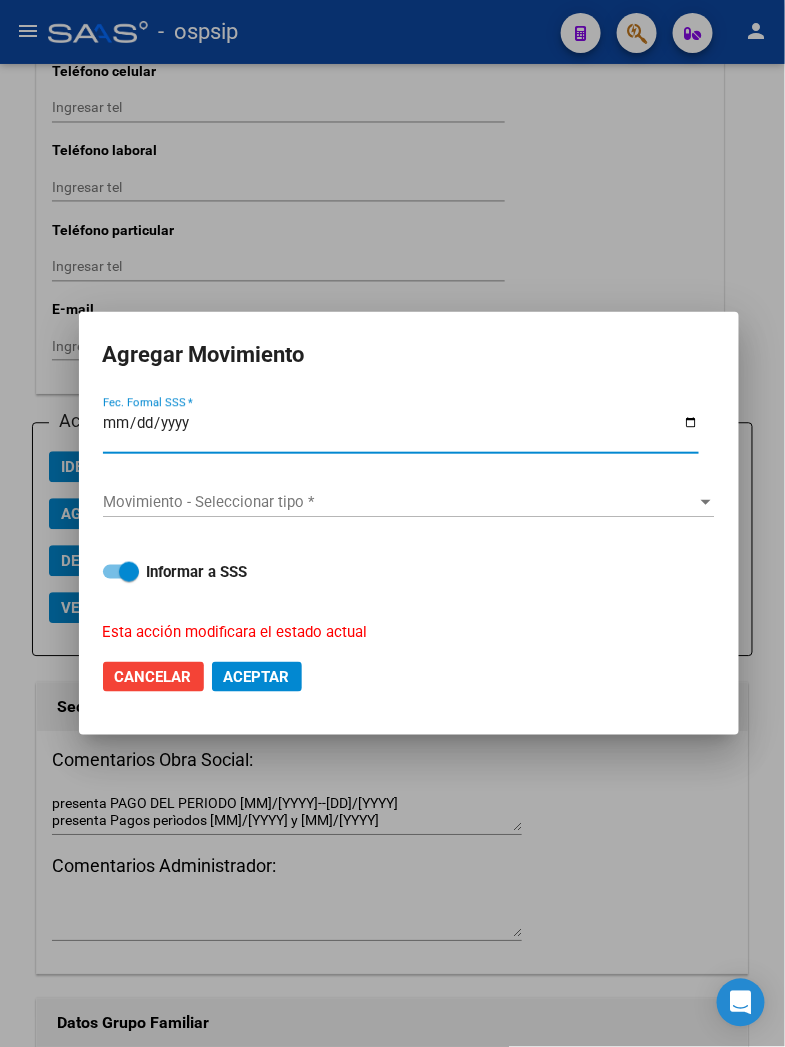 type on "2025-08-04" 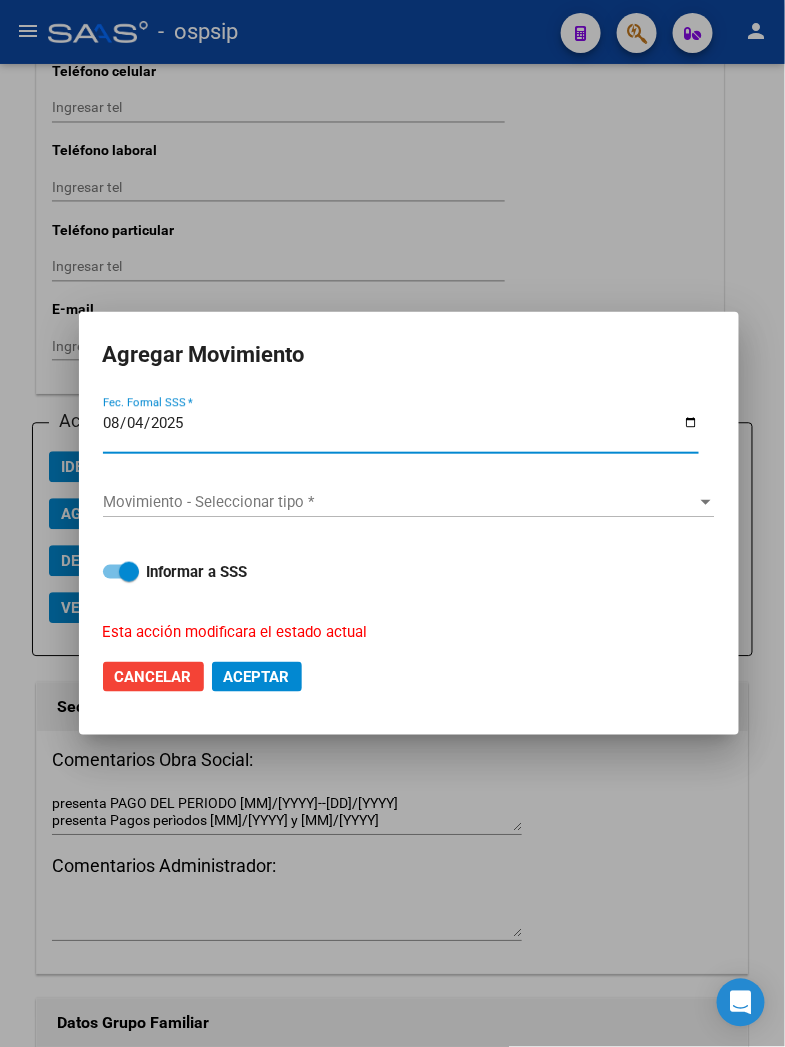 click on "Movimiento - Seleccionar tipo *" at bounding box center (400, 502) 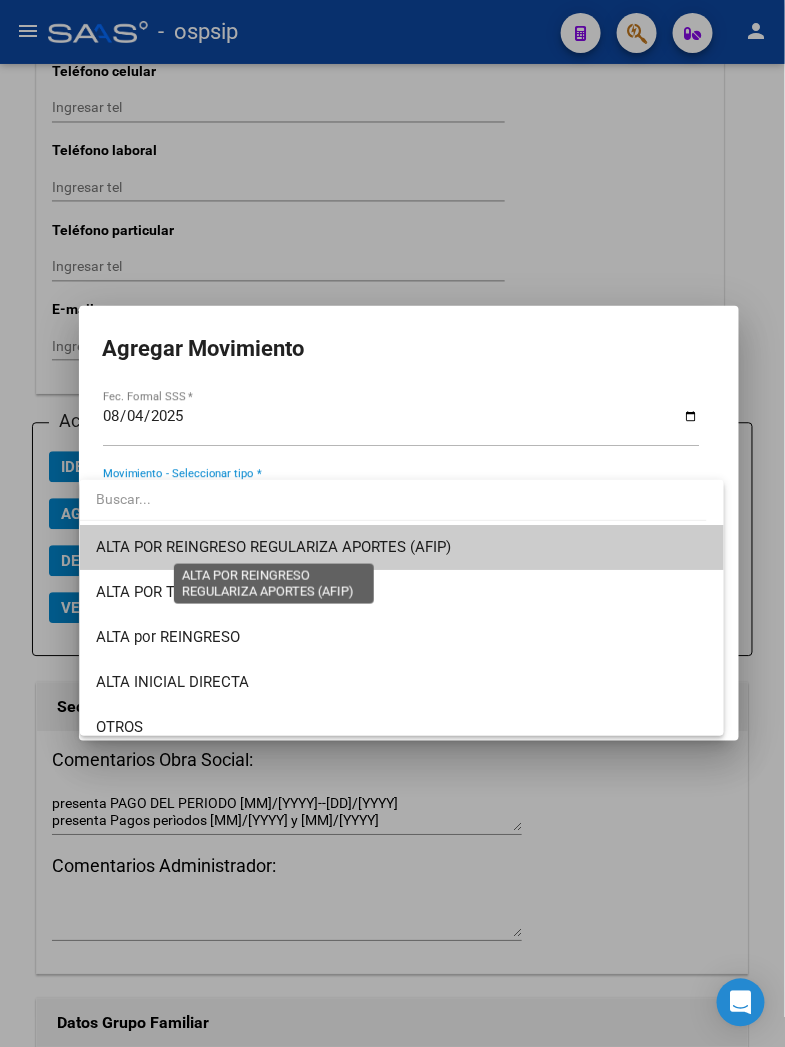 click on "ALTA POR REINGRESO REGULARIZA APORTES (AFIP)" at bounding box center [273, 547] 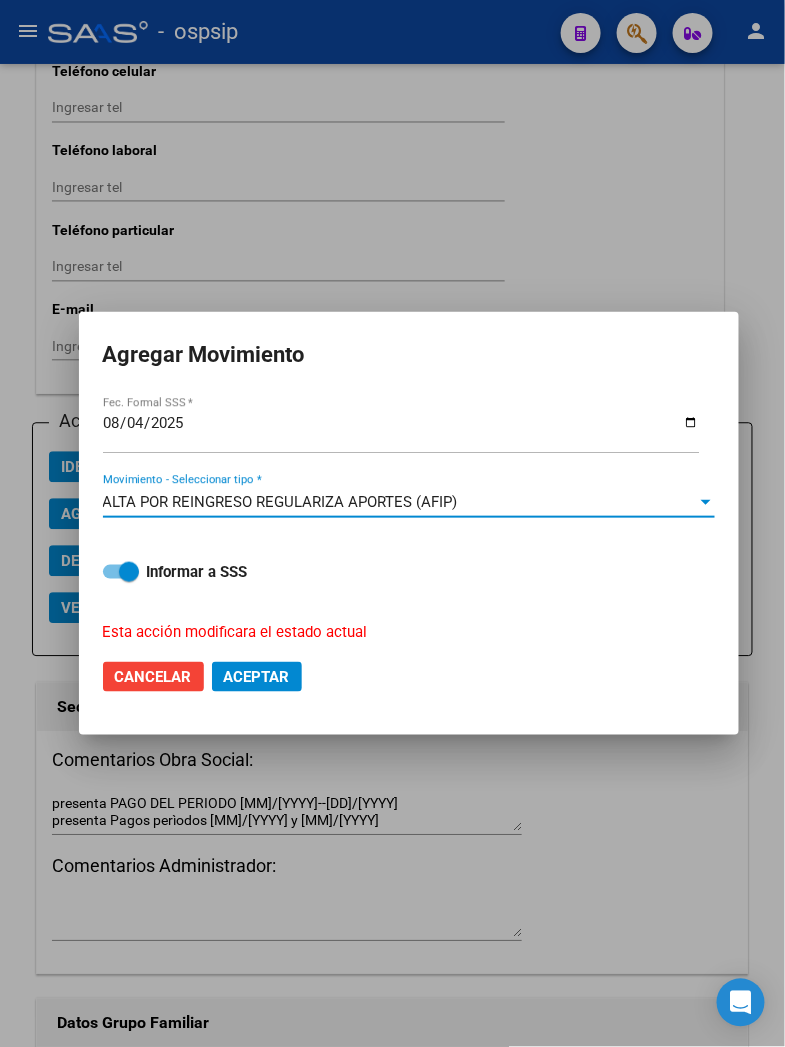 click on "Aceptar" 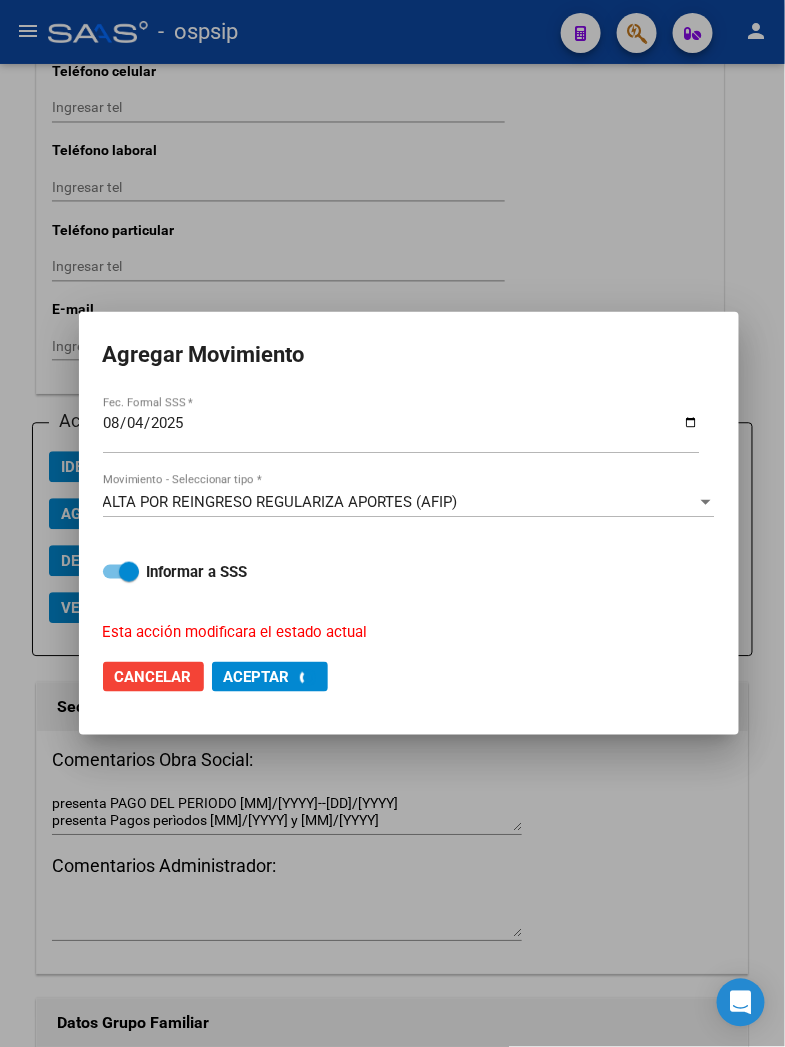 checkbox on "false" 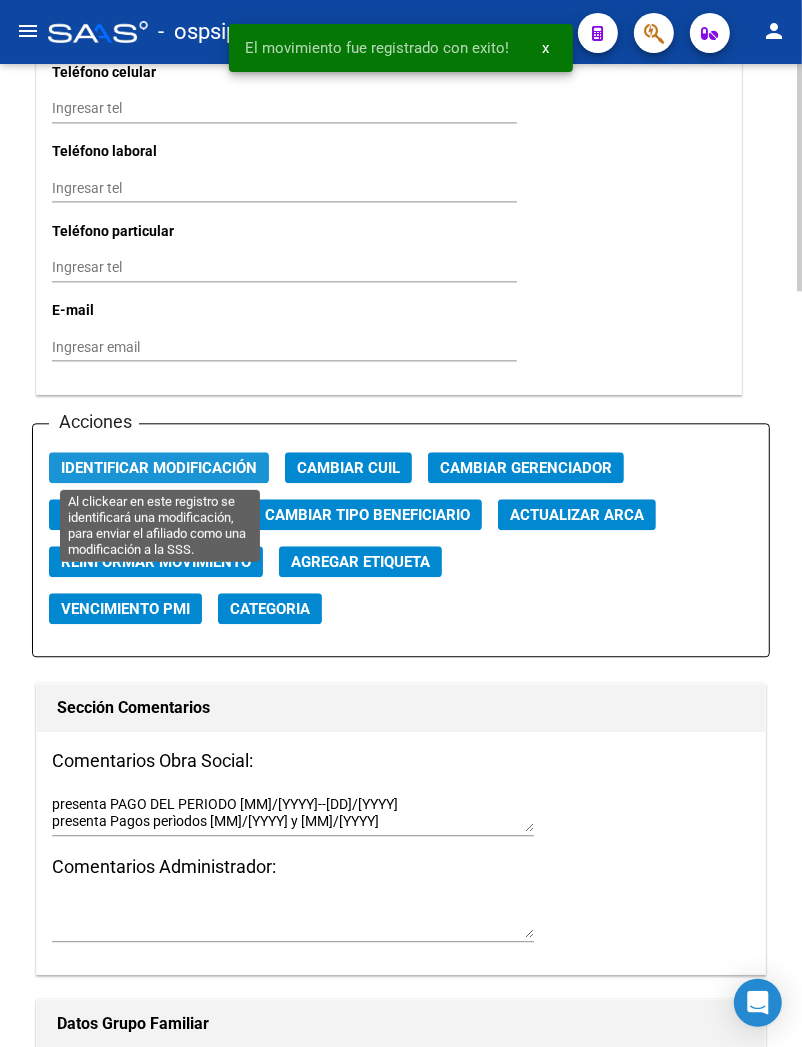 click on "Identificar Modificación" 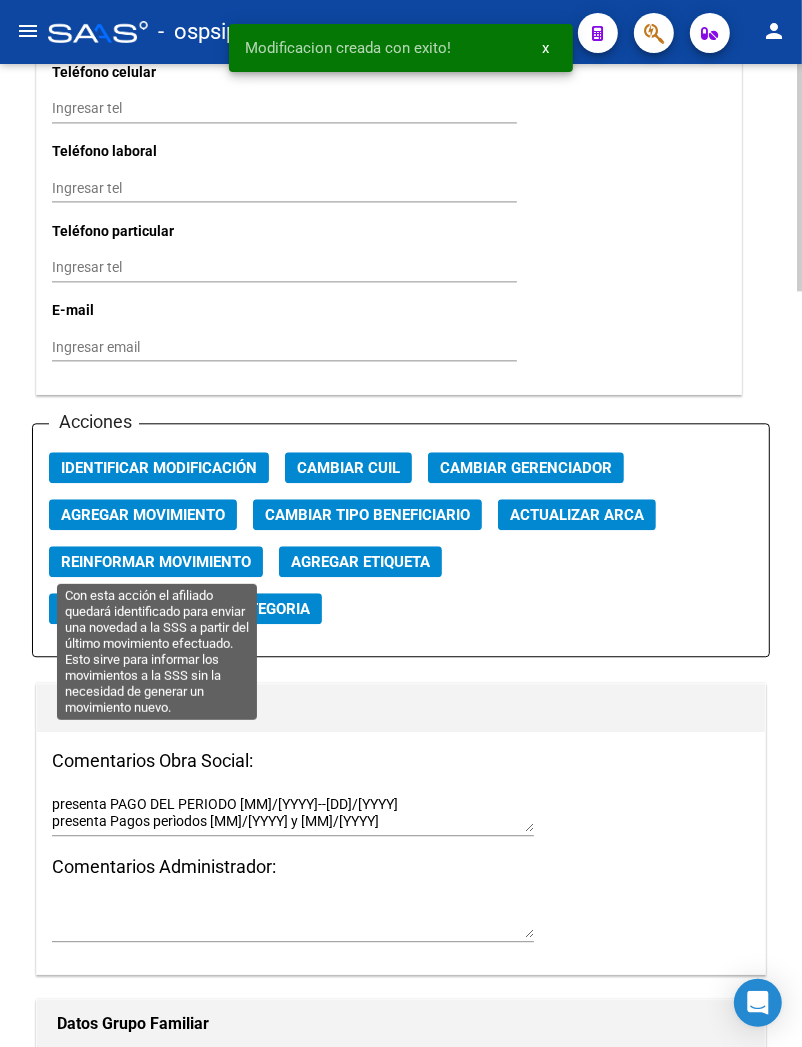 click on "Reinformar Movimiento" 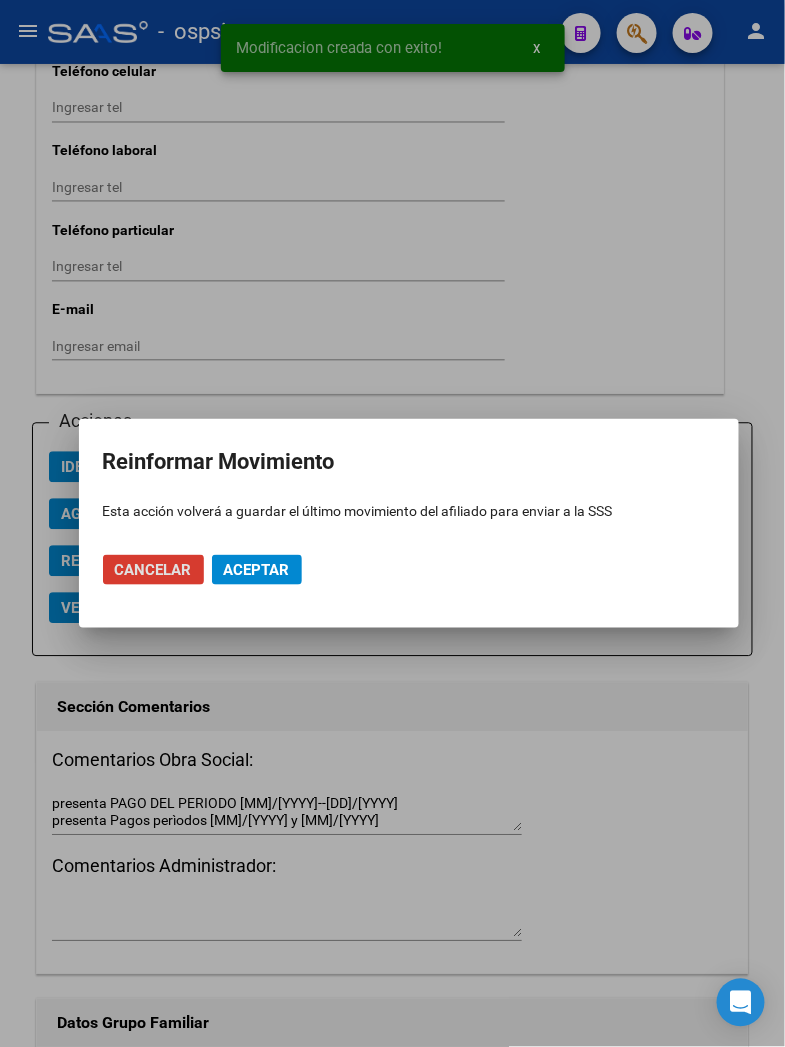 click on "Aceptar" at bounding box center [257, 570] 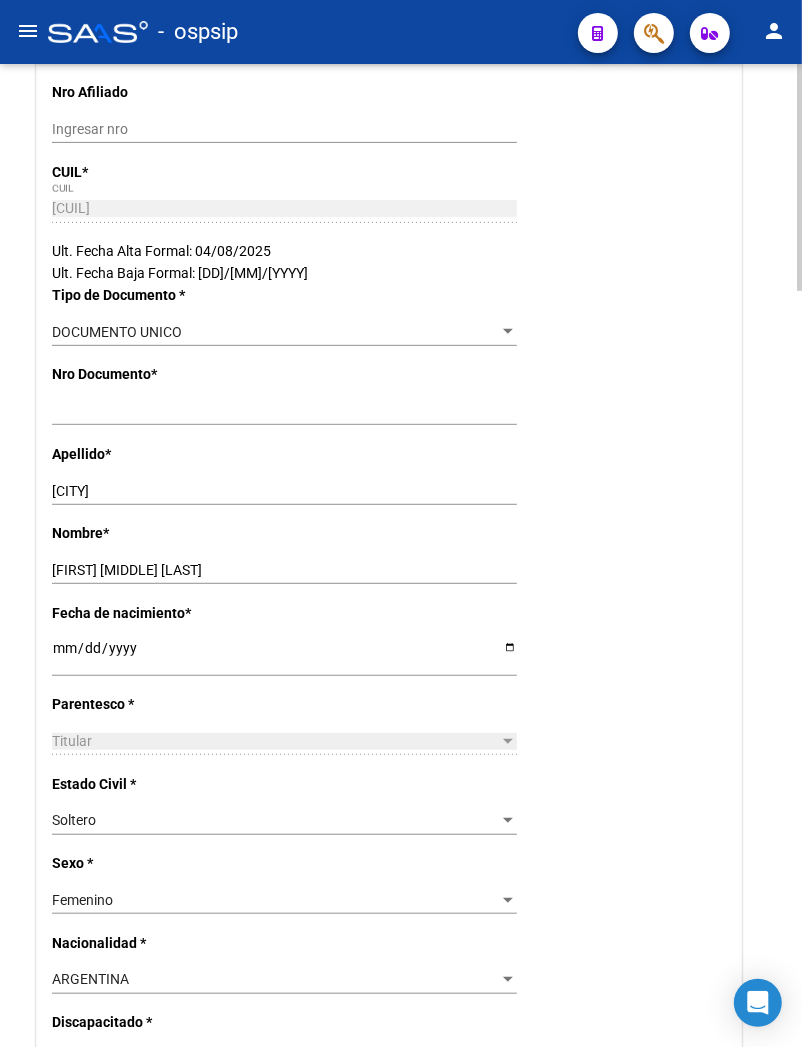 scroll, scrollTop: 333, scrollLeft: 0, axis: vertical 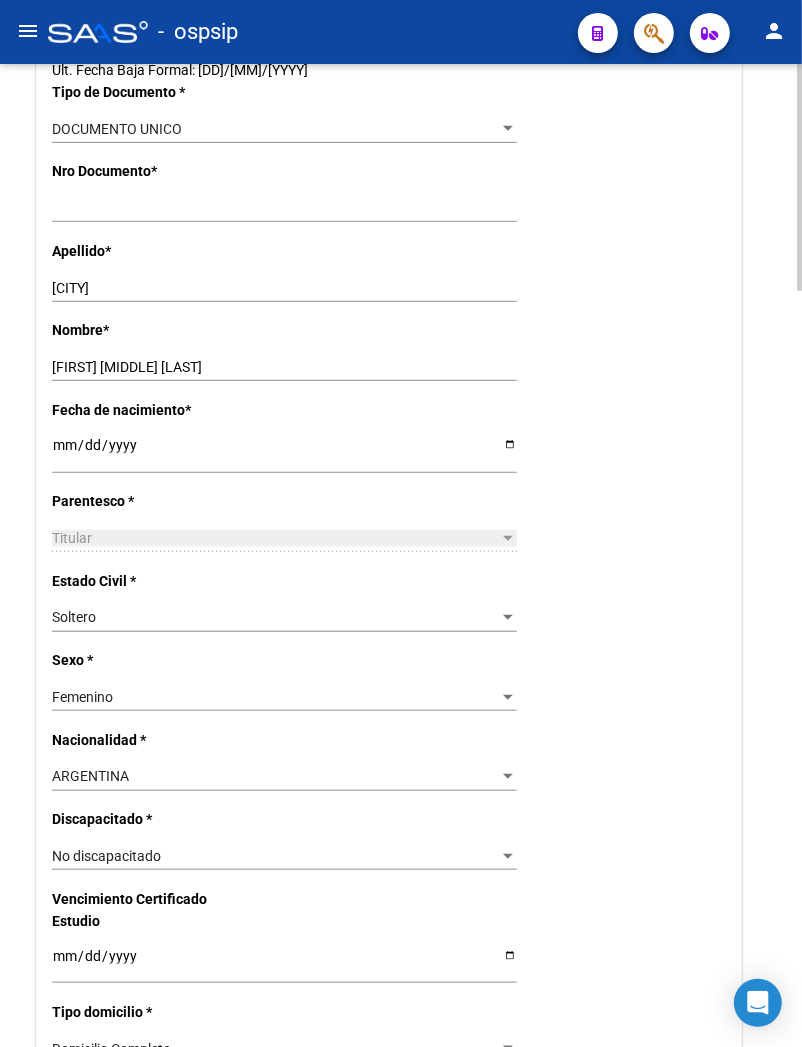 drag, startPoint x: 315, startPoint y: 558, endPoint x: 285, endPoint y: 338, distance: 222.03603 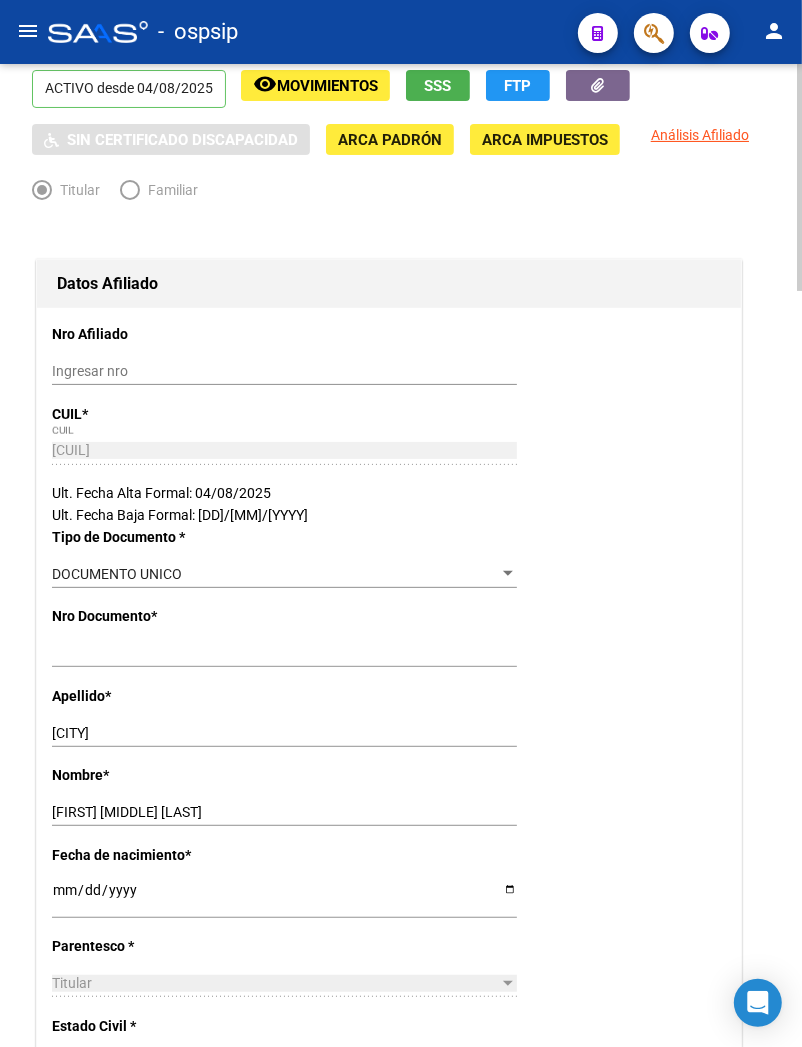 scroll, scrollTop: 0, scrollLeft: 0, axis: both 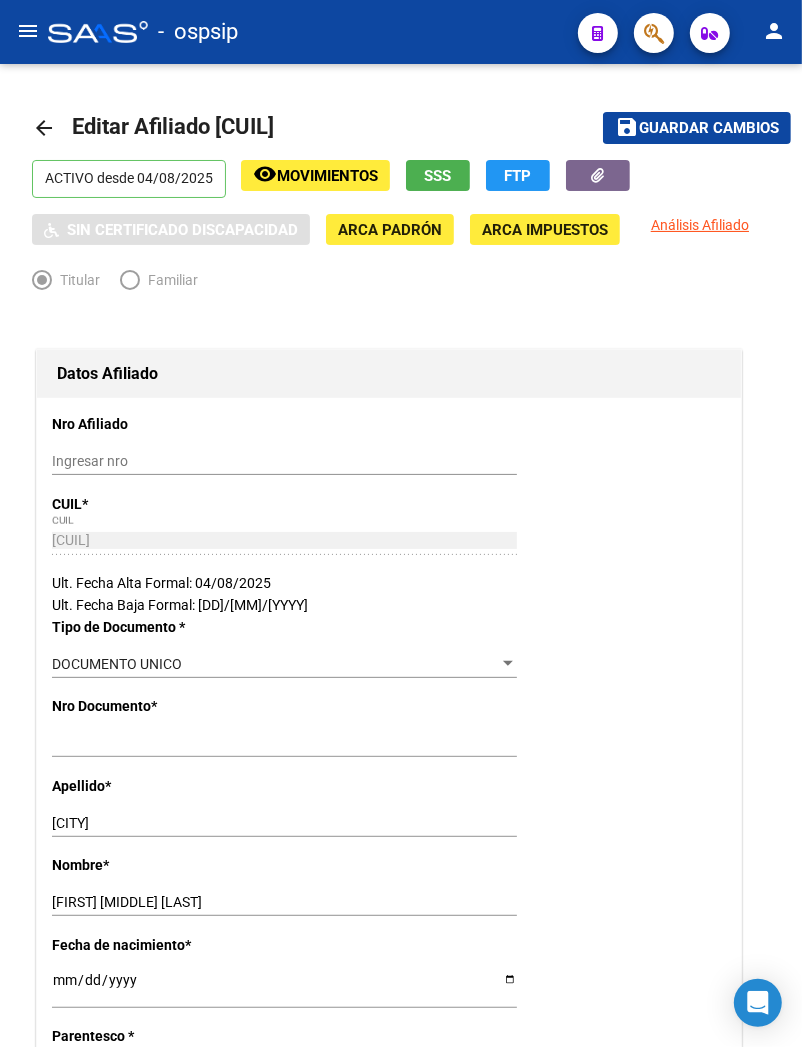 click on "-   ospsip" 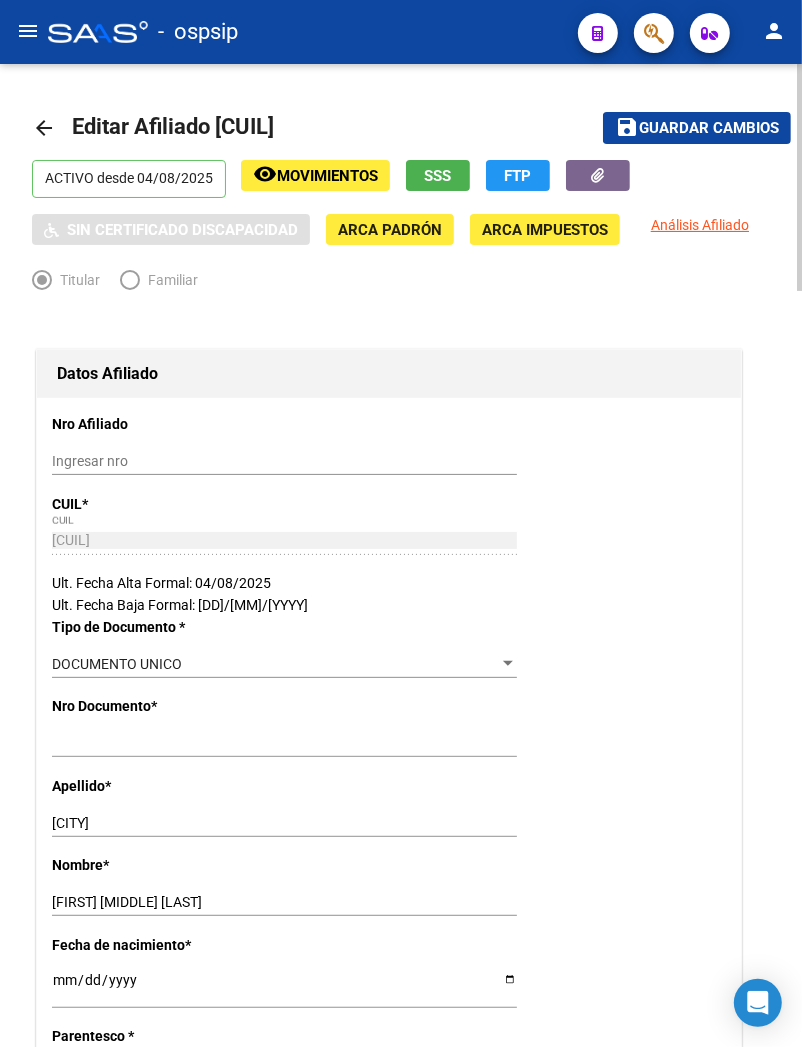 click on "arrow_back Editar Afiliado [CUIL]" 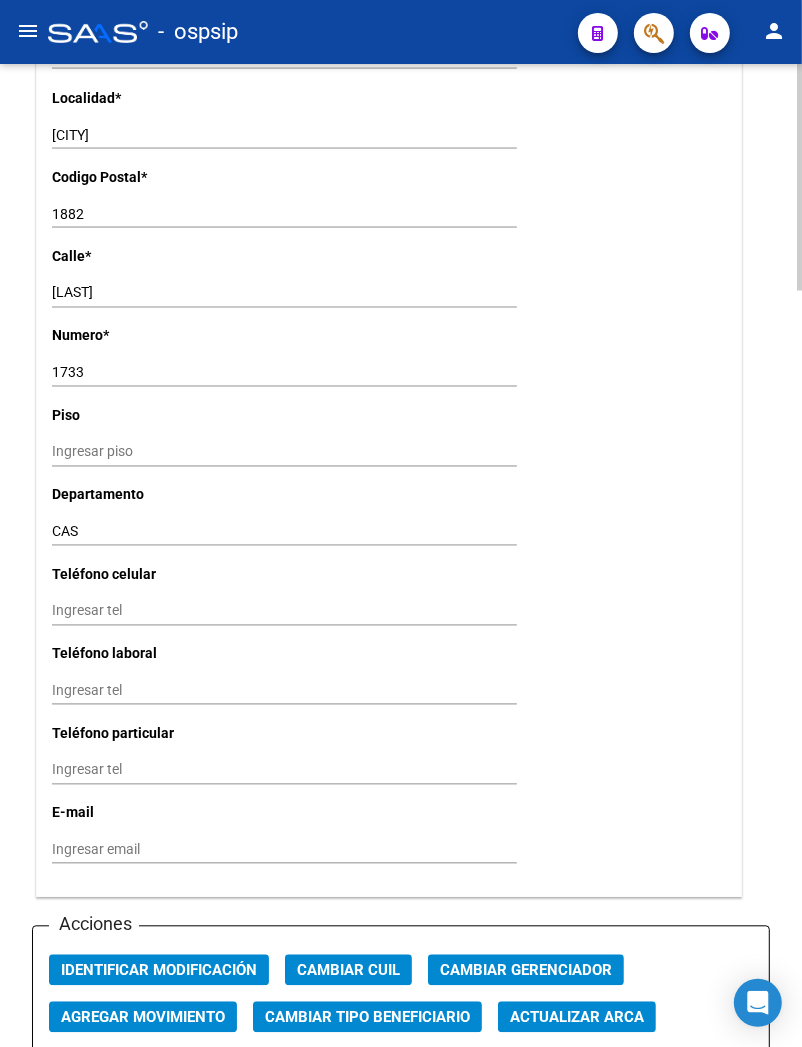 scroll, scrollTop: 1555, scrollLeft: 0, axis: vertical 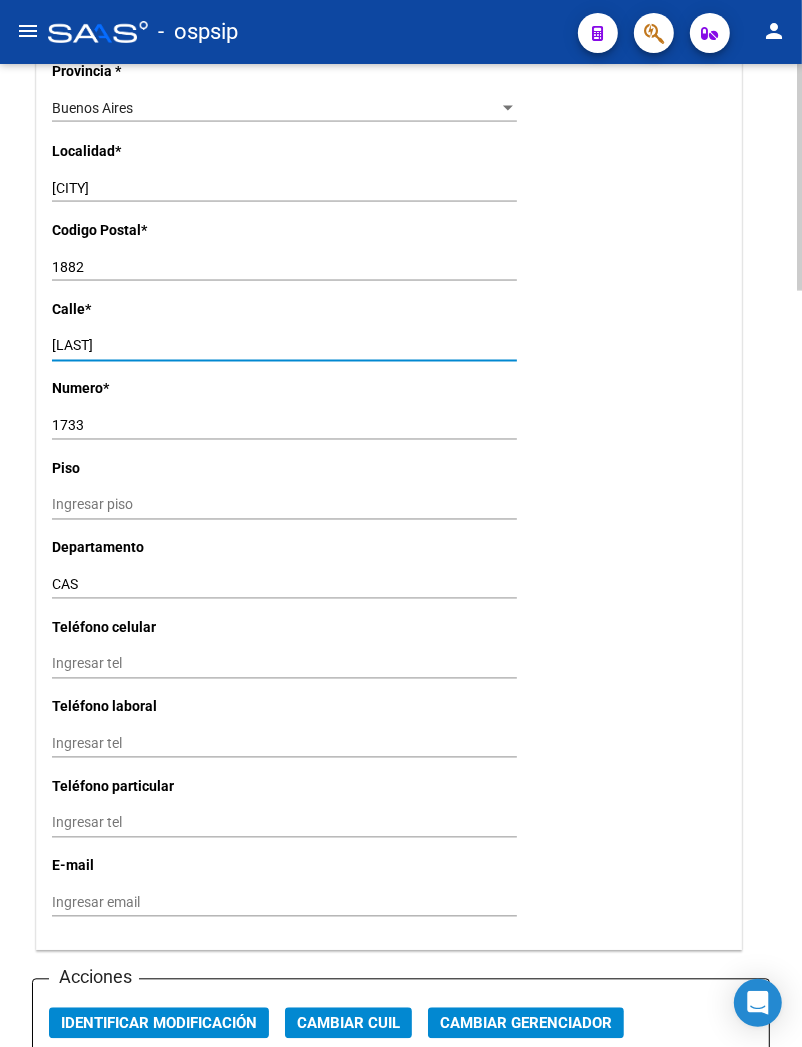 drag, startPoint x: 185, startPoint y: 347, endPoint x: 40, endPoint y: 353, distance: 145.12408 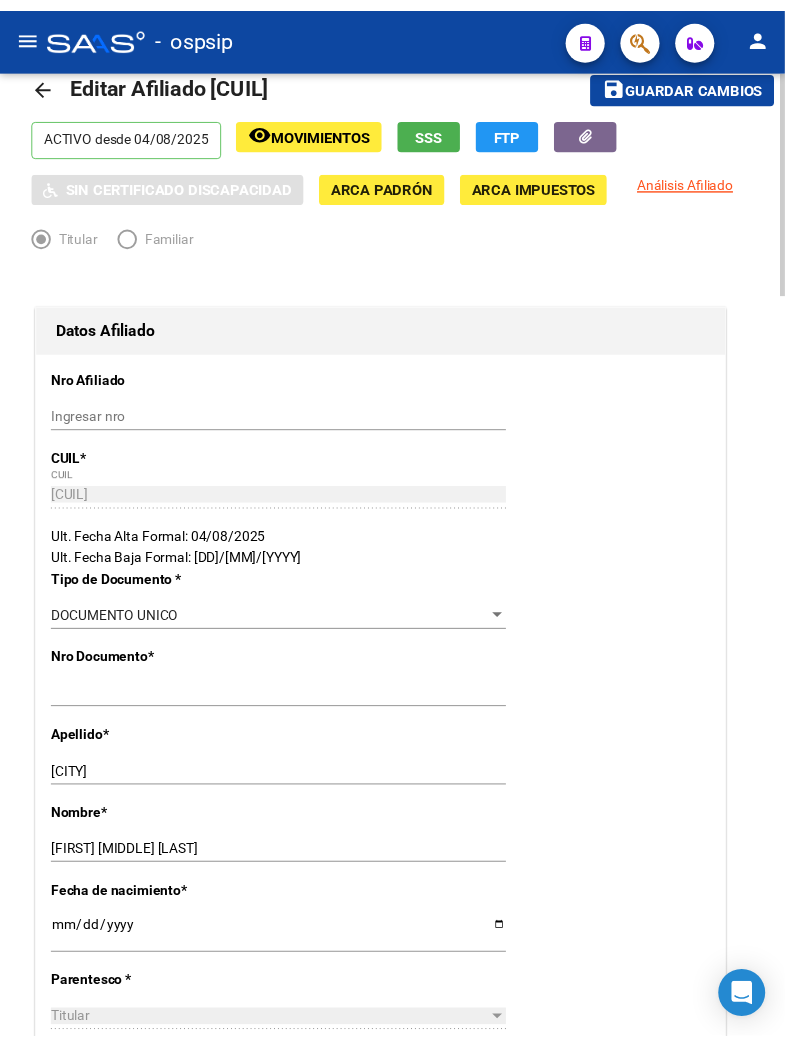 scroll, scrollTop: 0, scrollLeft: 0, axis: both 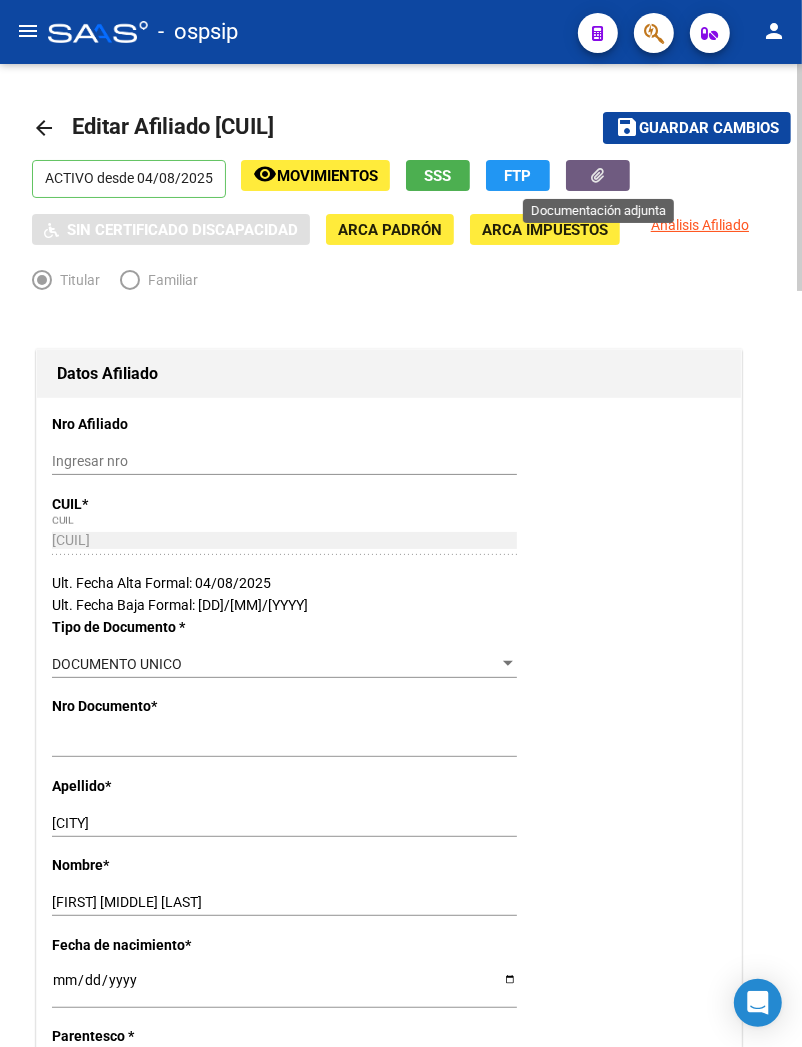 click 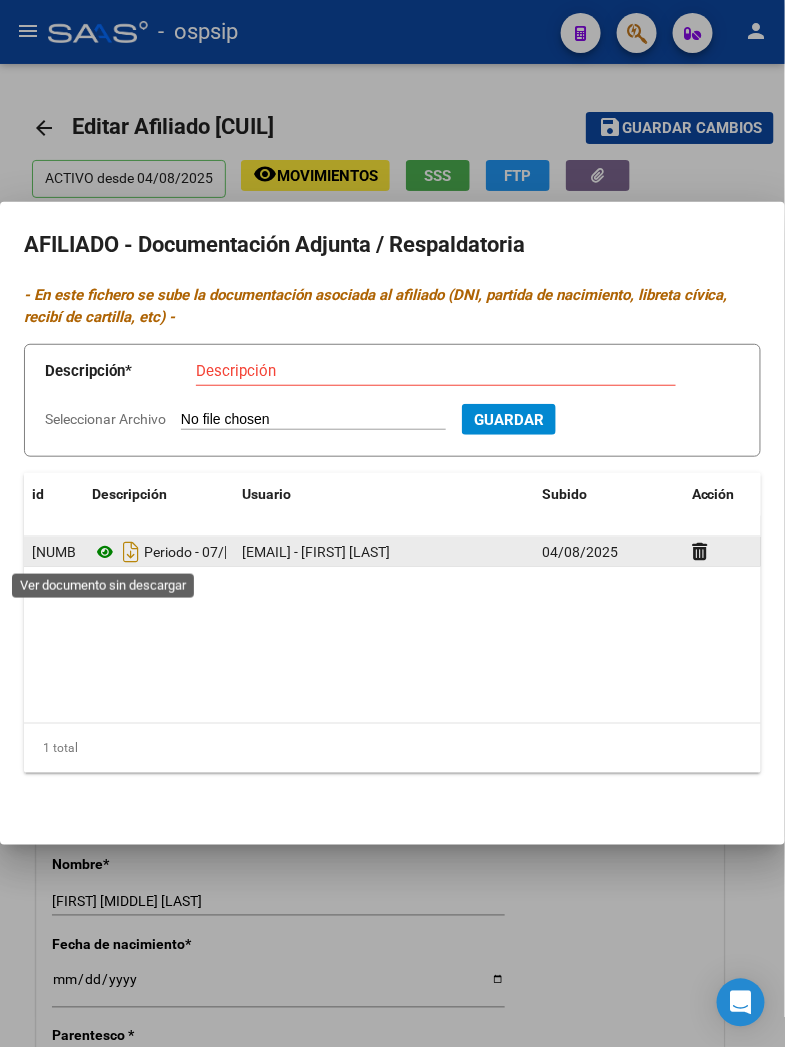 click 